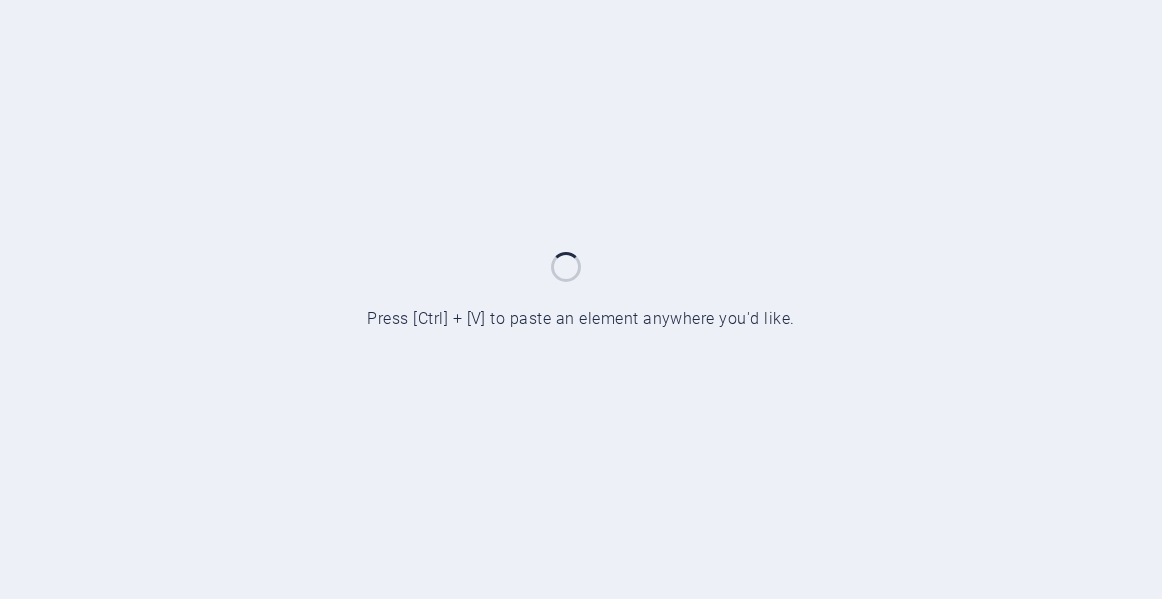 scroll, scrollTop: 0, scrollLeft: 0, axis: both 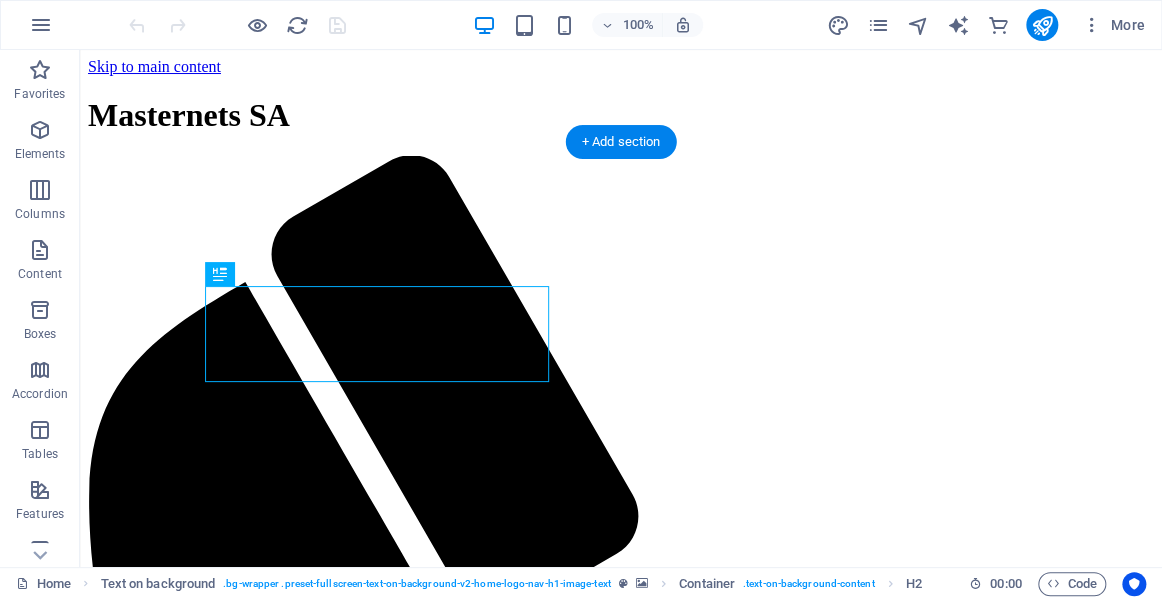 click at bounding box center [621, 1676] 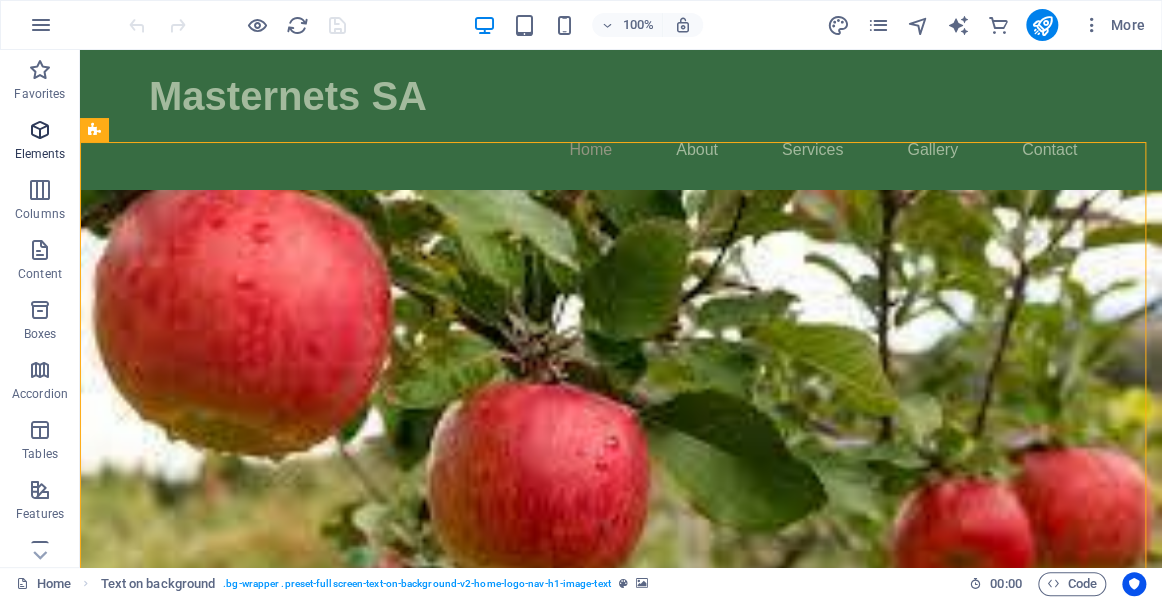 click at bounding box center (40, 130) 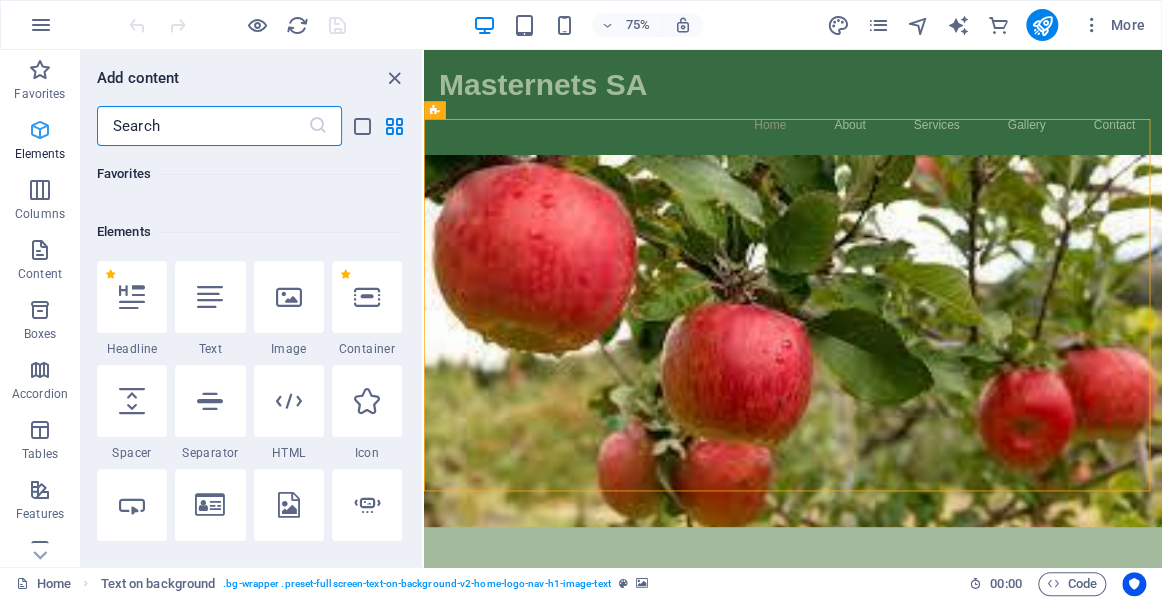 scroll, scrollTop: 213, scrollLeft: 0, axis: vertical 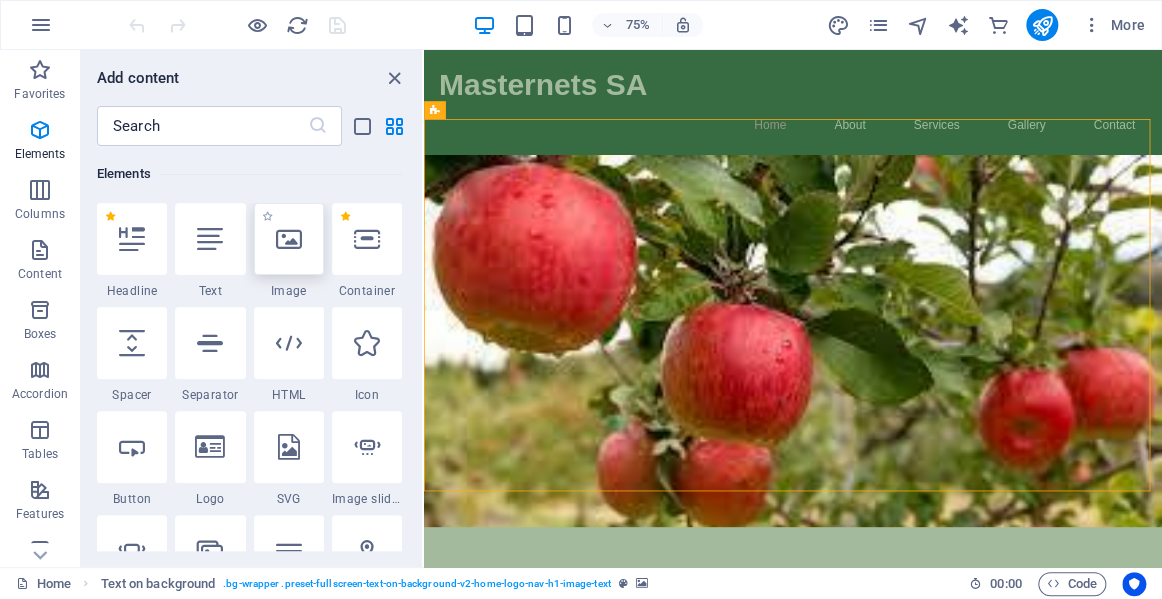 click at bounding box center (289, 239) 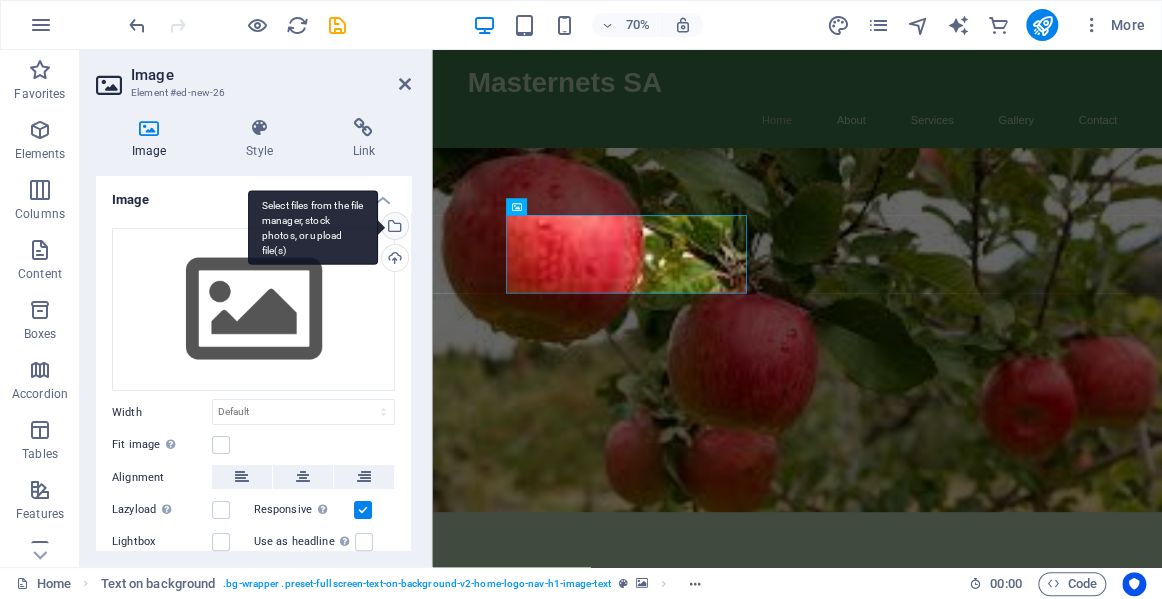 click on "Select files from the file manager, stock photos, or upload file(s)" at bounding box center [393, 228] 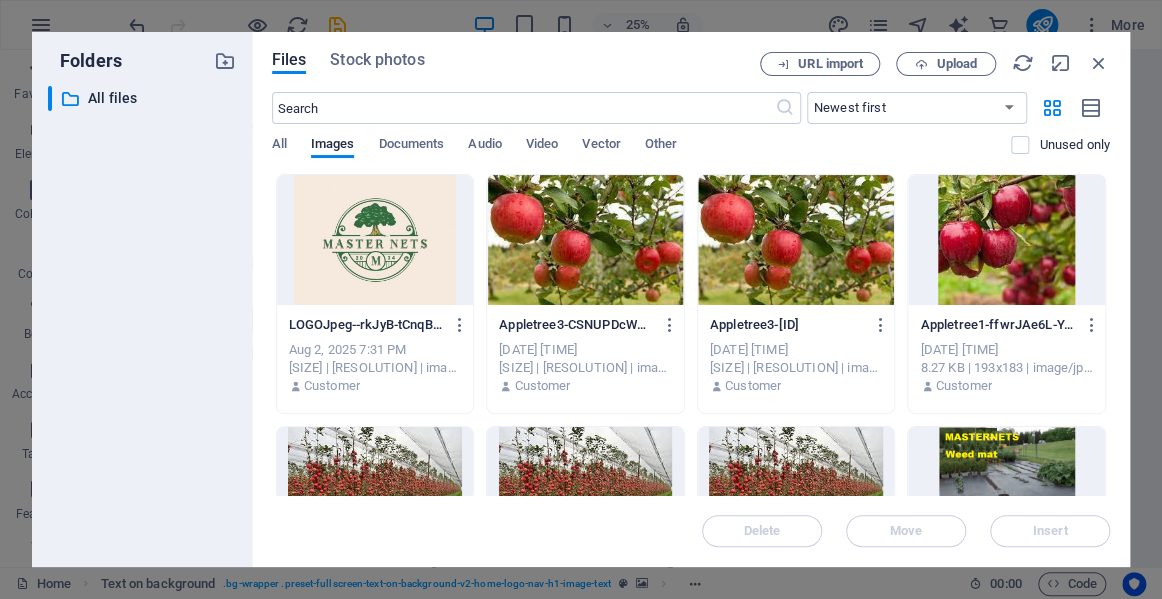 drag, startPoint x: 1109, startPoint y: 218, endPoint x: 1111, endPoint y: 264, distance: 46.043457 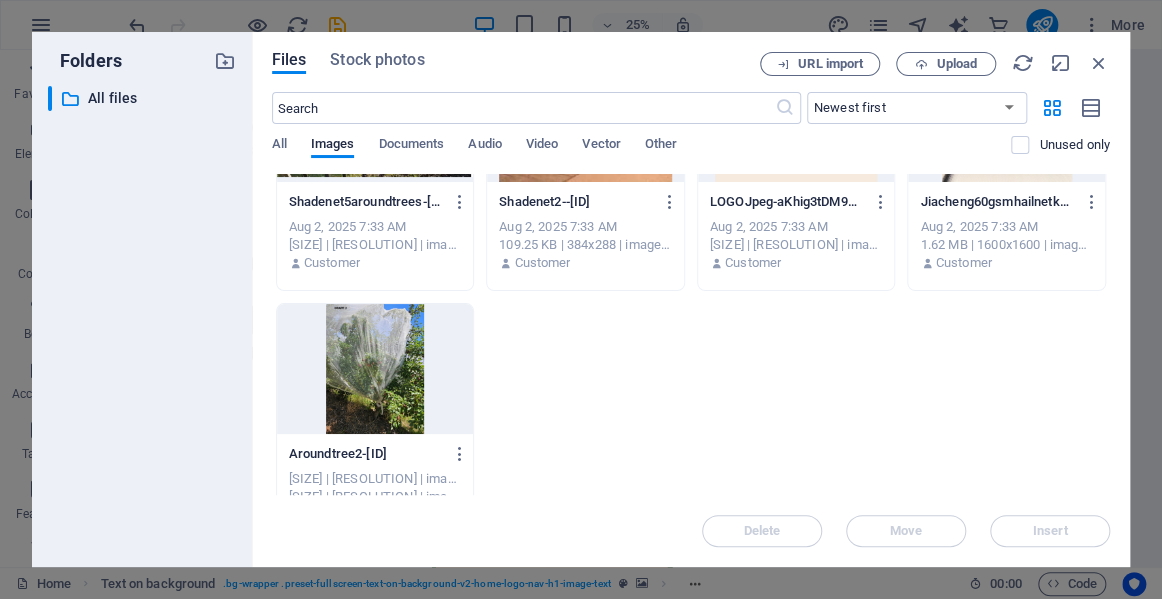 scroll, scrollTop: 674, scrollLeft: 0, axis: vertical 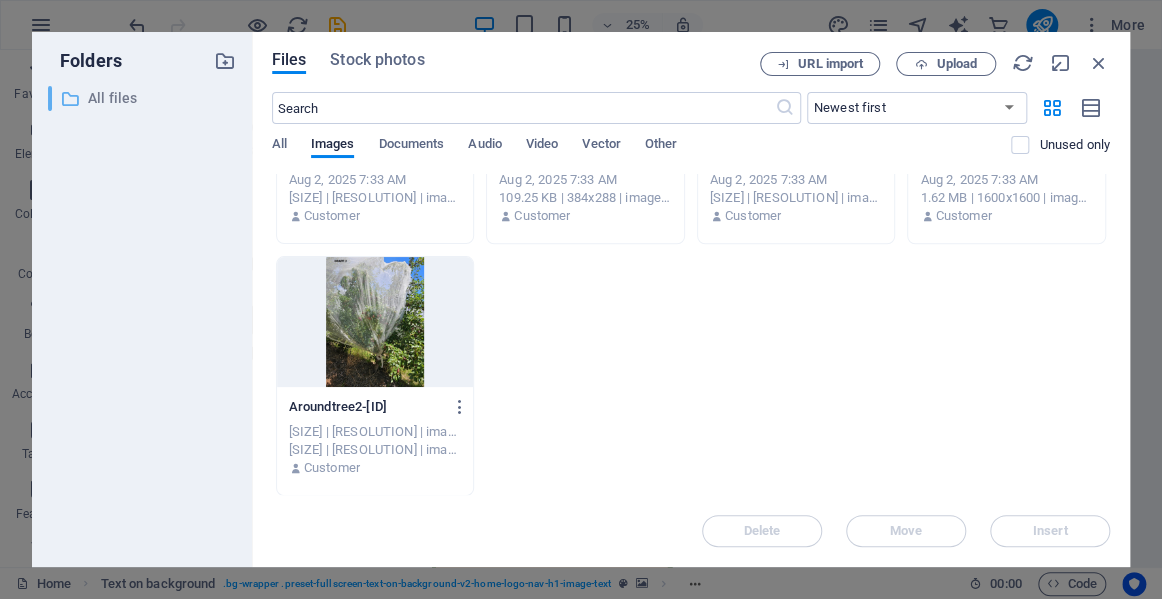 click on "All files" at bounding box center [143, 98] 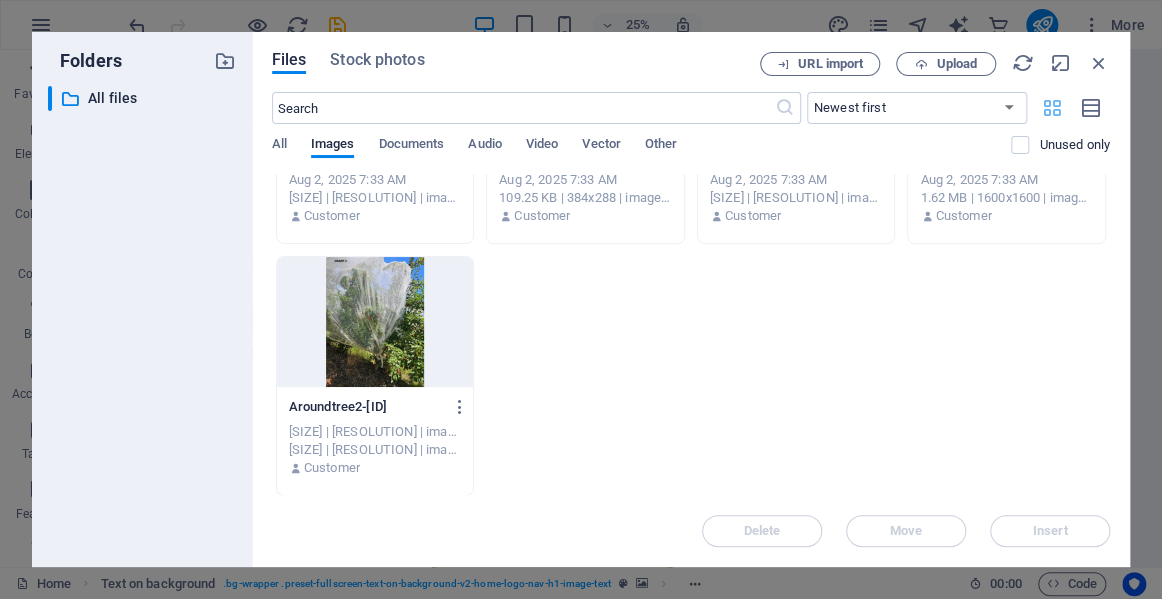 click at bounding box center [1052, 108] 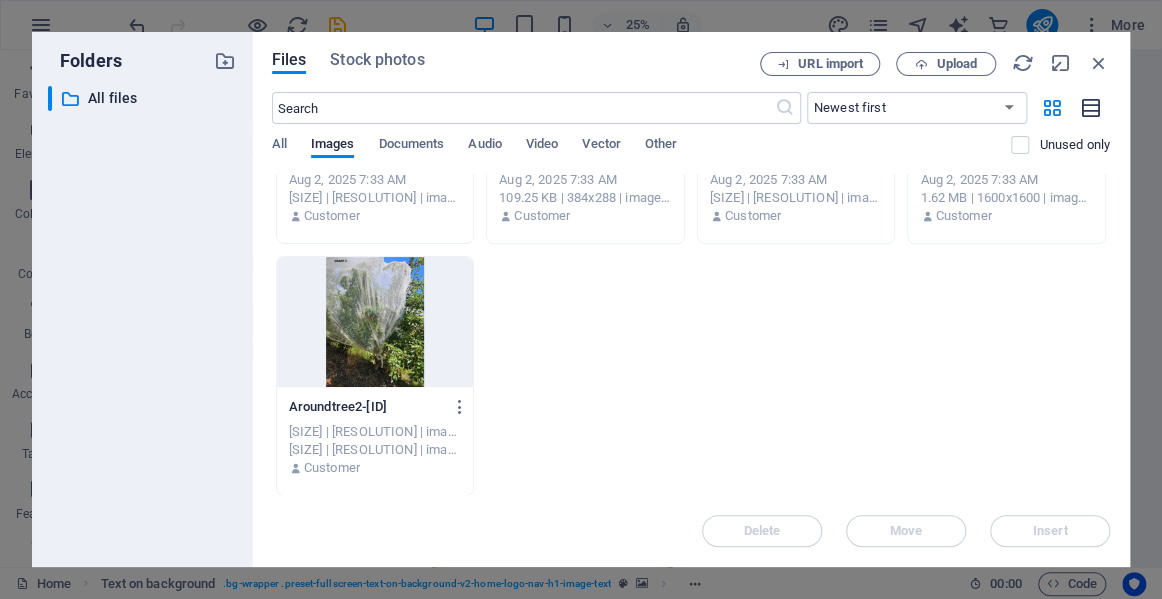 click at bounding box center (1091, 108) 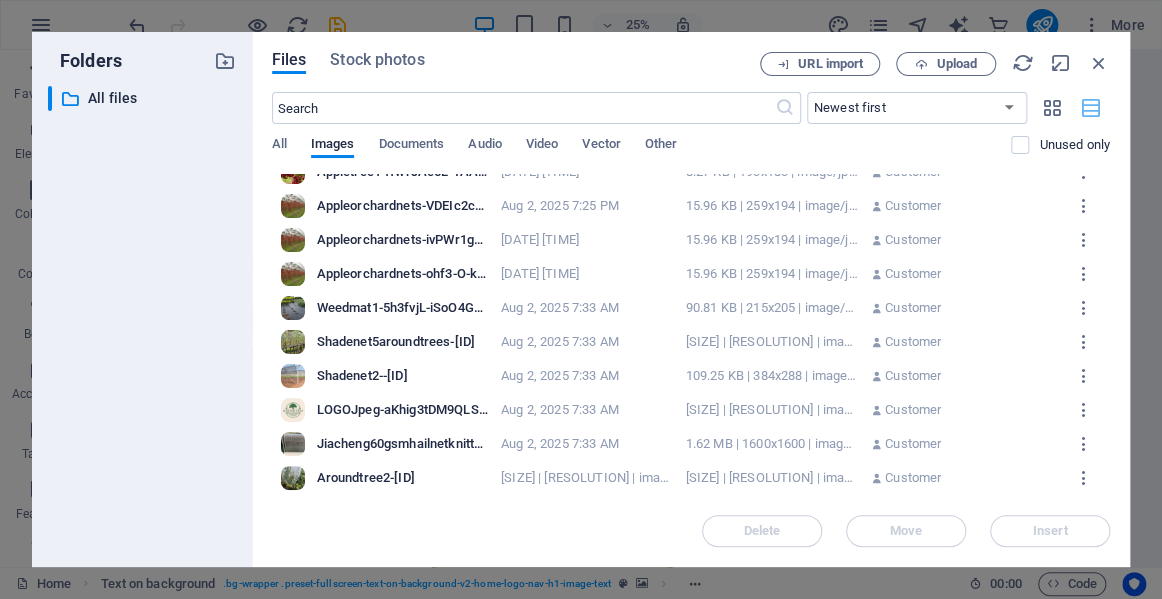 scroll, scrollTop: 120, scrollLeft: 0, axis: vertical 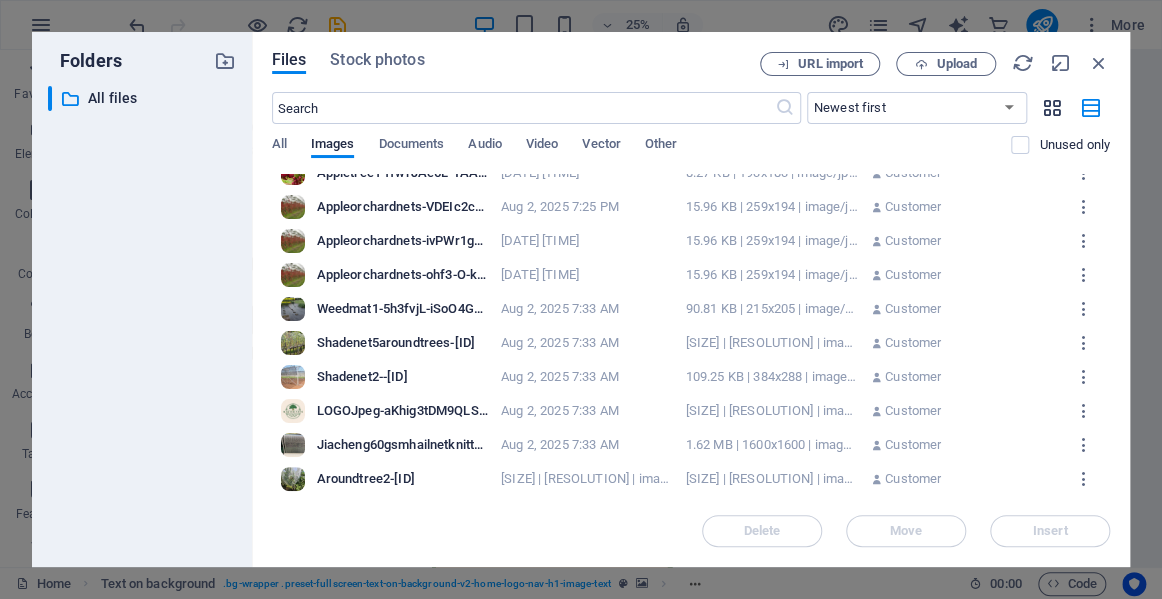 click at bounding box center (1052, 108) 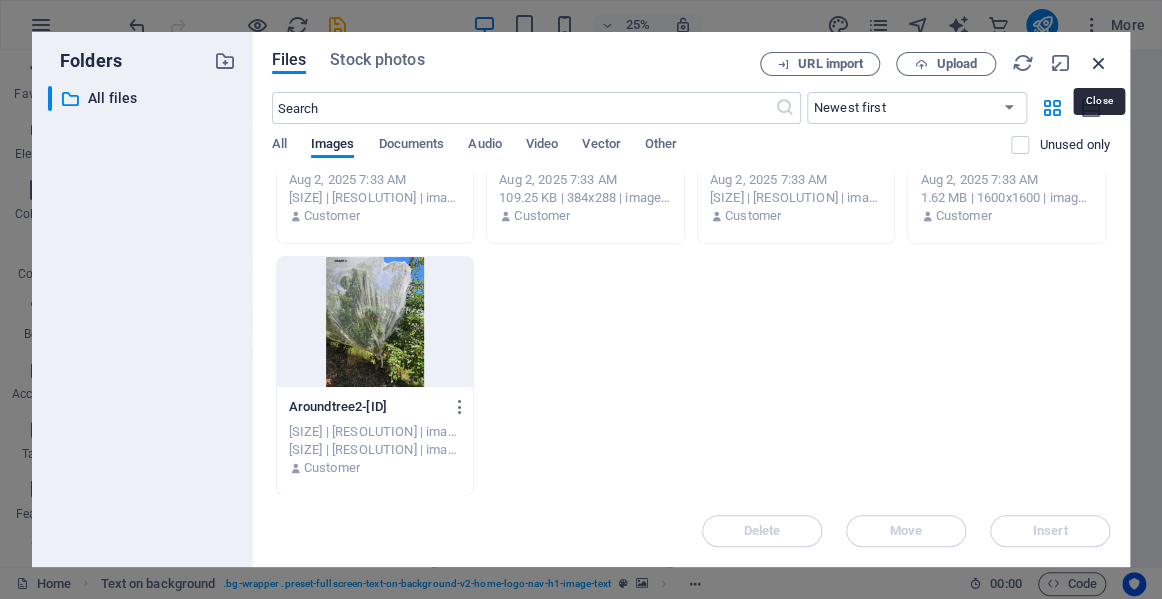 click at bounding box center (1099, 63) 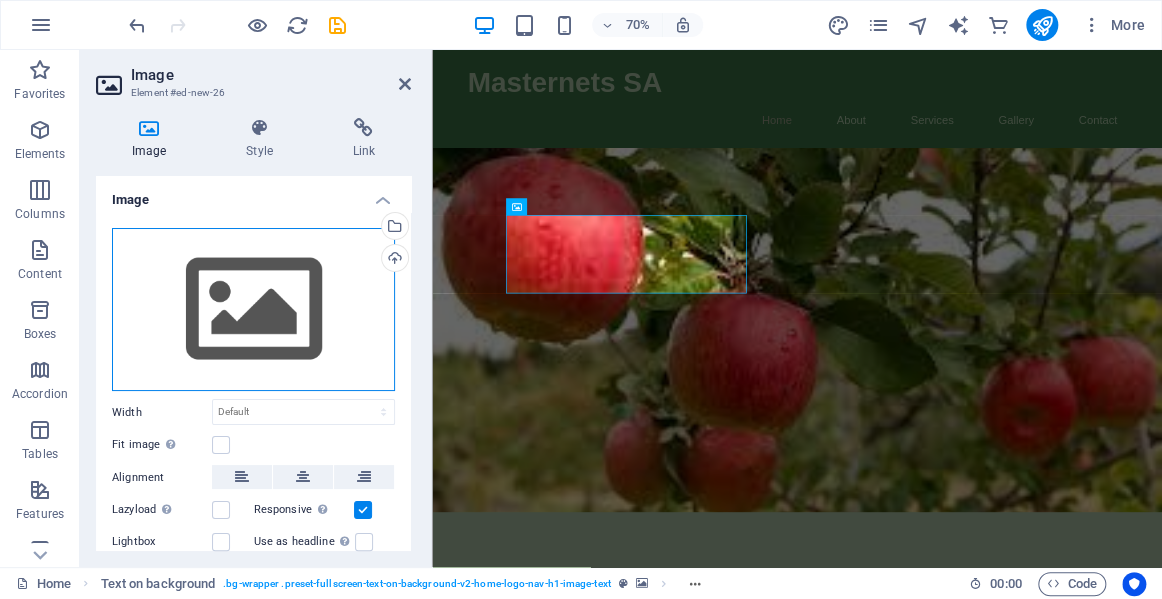 click on "Drag files here, click to choose files or select files from Files or our free stock photos & videos" at bounding box center (253, 310) 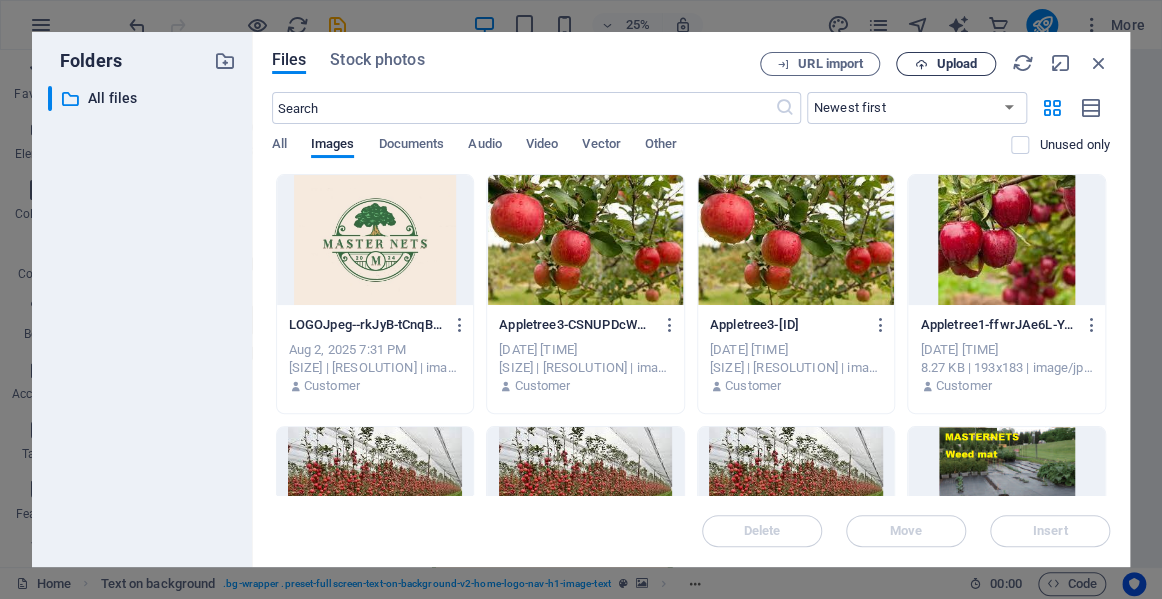 click on "Upload" at bounding box center [956, 64] 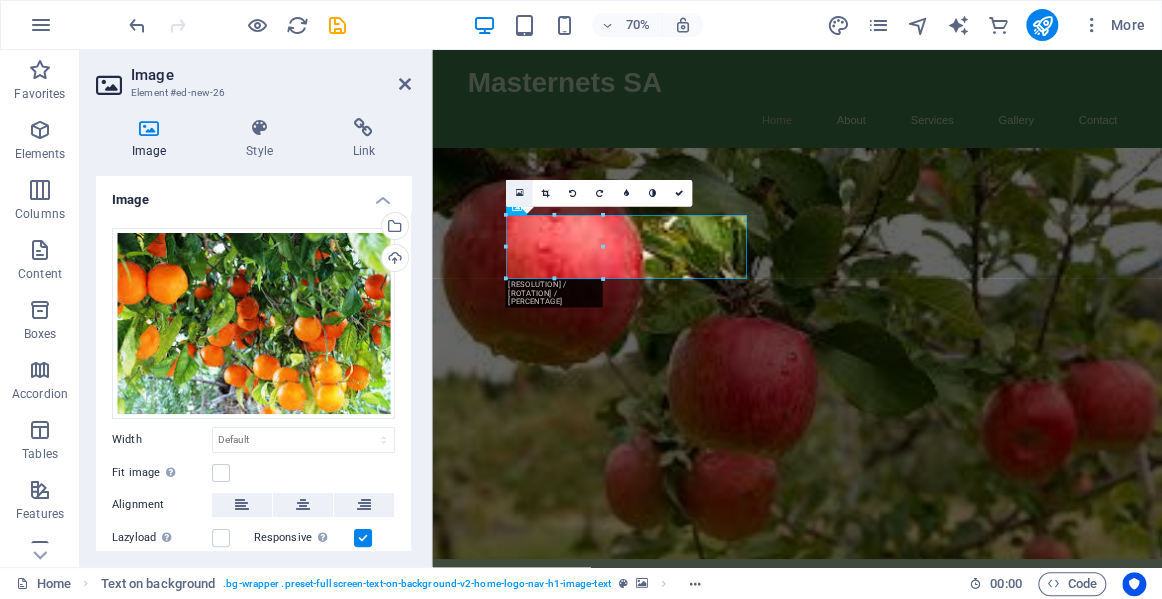 click at bounding box center [519, 194] 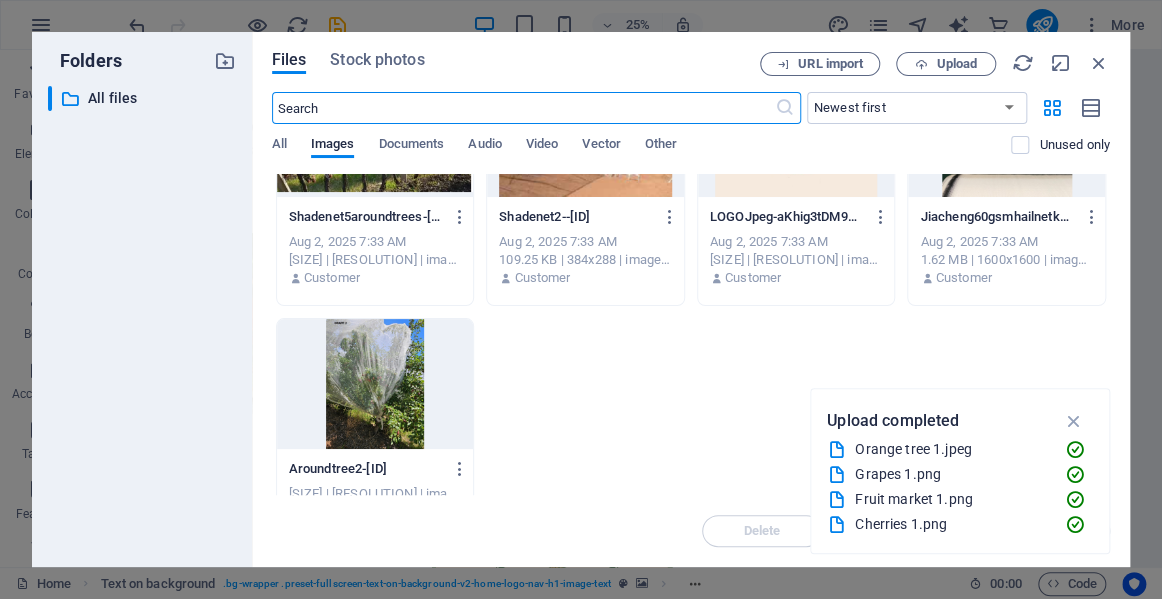 scroll, scrollTop: 1178, scrollLeft: 0, axis: vertical 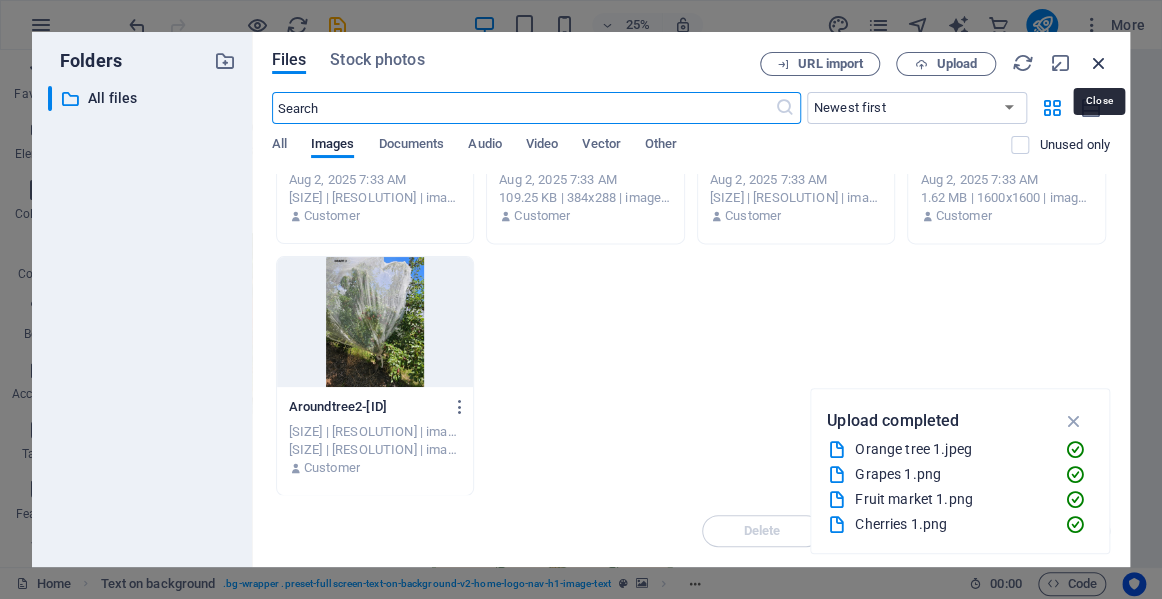 click at bounding box center [1099, 63] 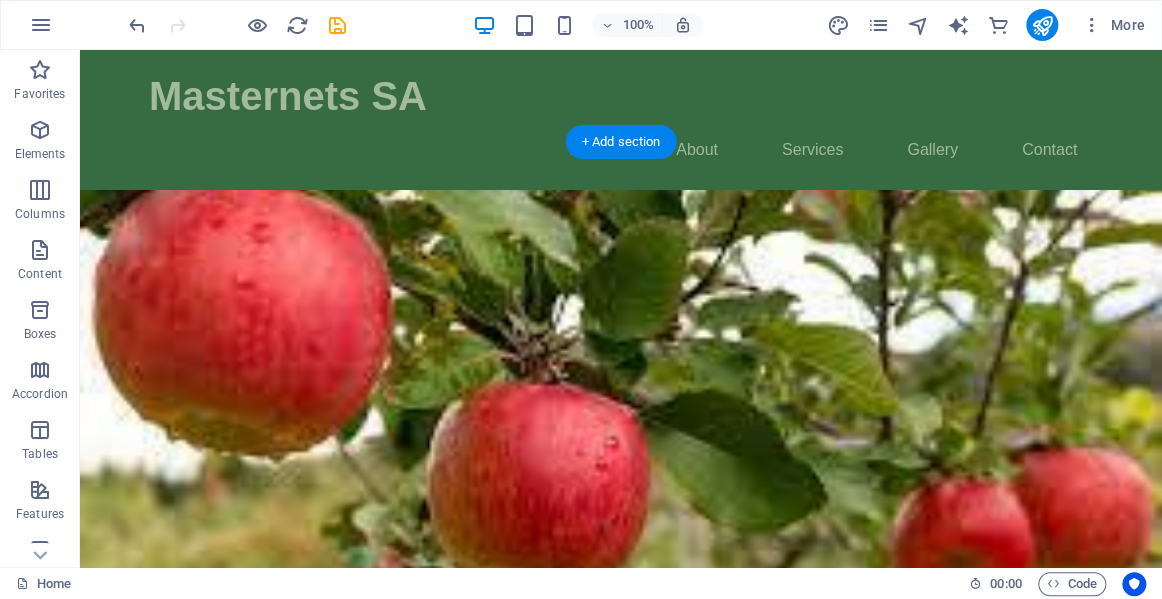 click at bounding box center [621, 438] 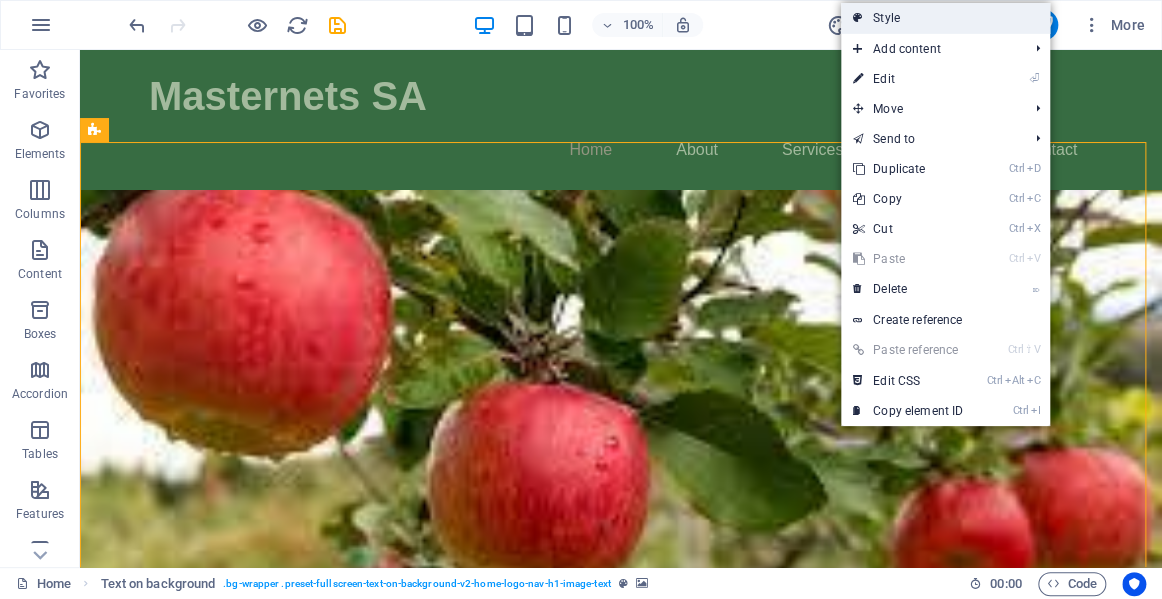 click on "Style" at bounding box center (945, 18) 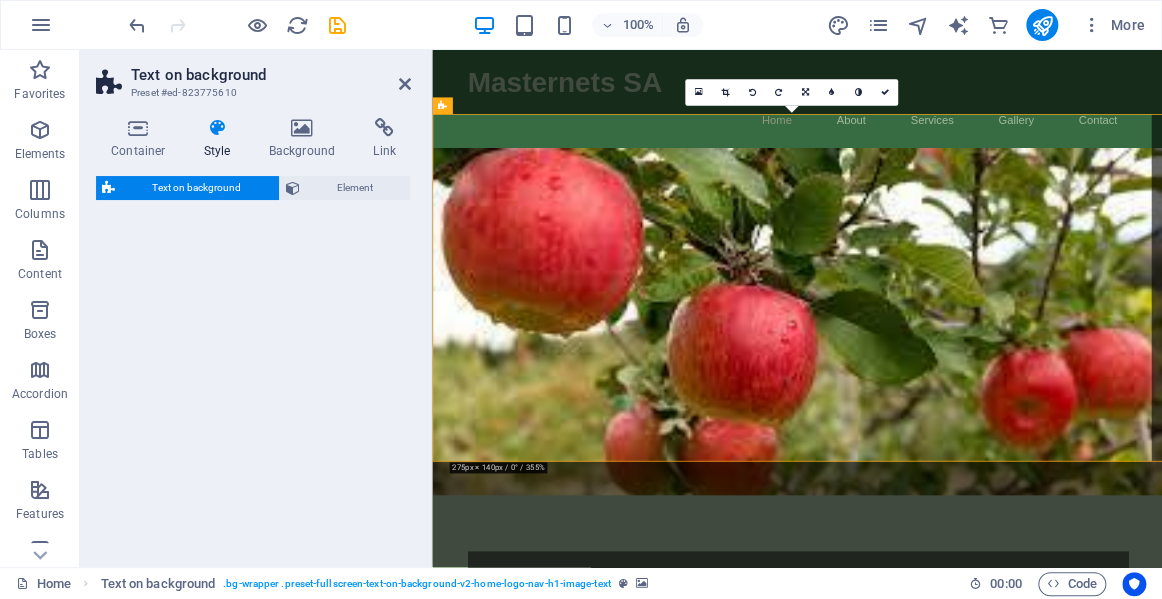 select on "%" 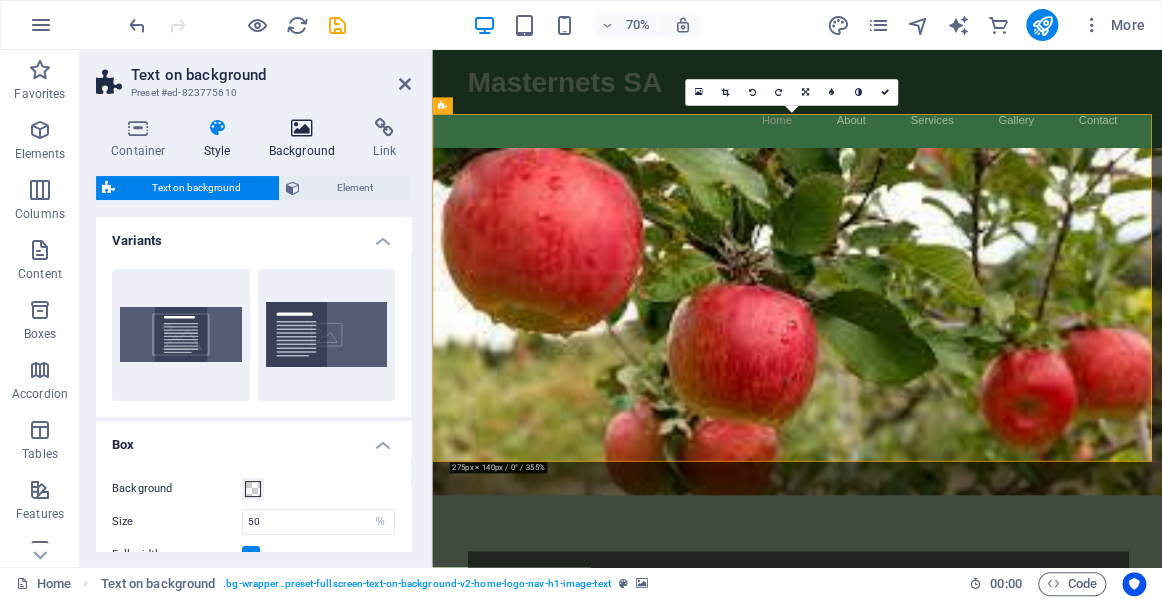 click at bounding box center (302, 128) 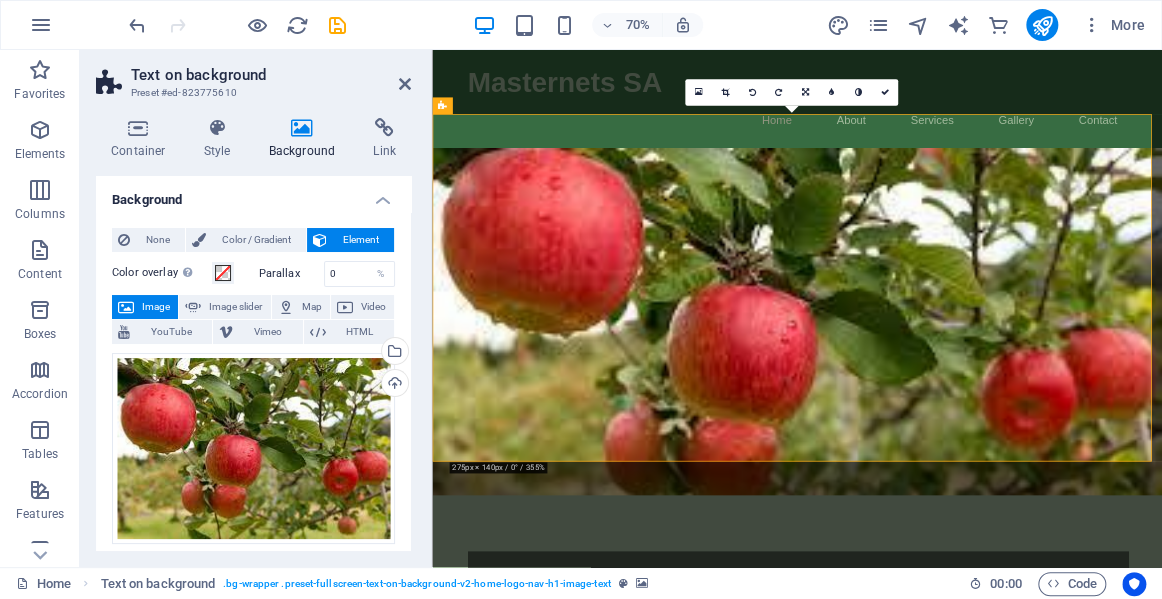drag, startPoint x: 406, startPoint y: 240, endPoint x: 406, endPoint y: 337, distance: 97 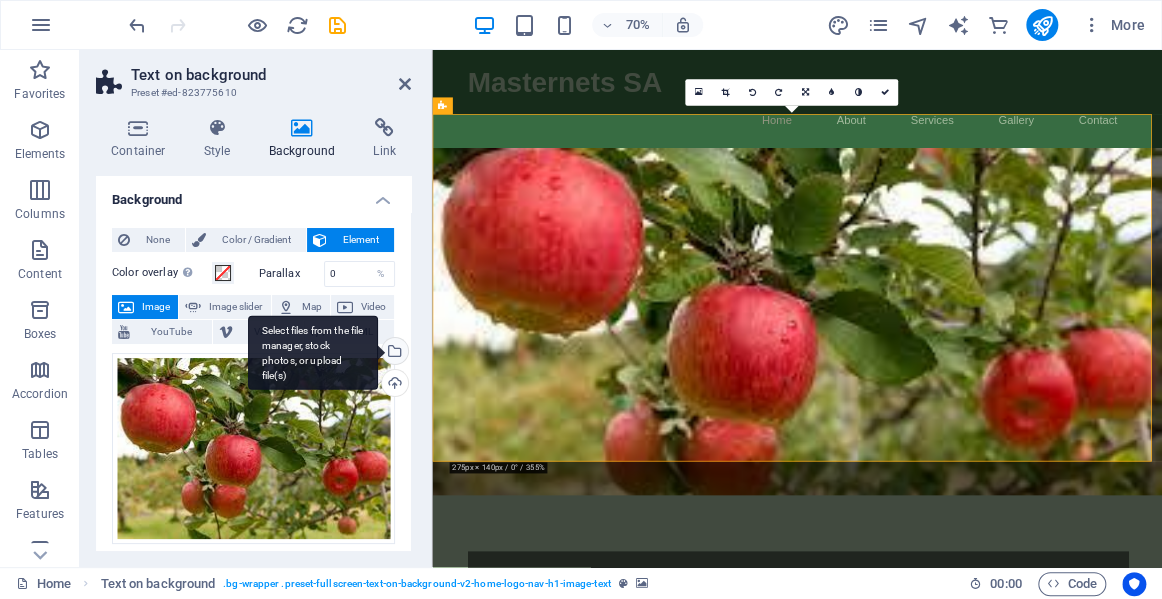click on "Select files from the file manager, stock photos, or upload file(s)" at bounding box center [393, 353] 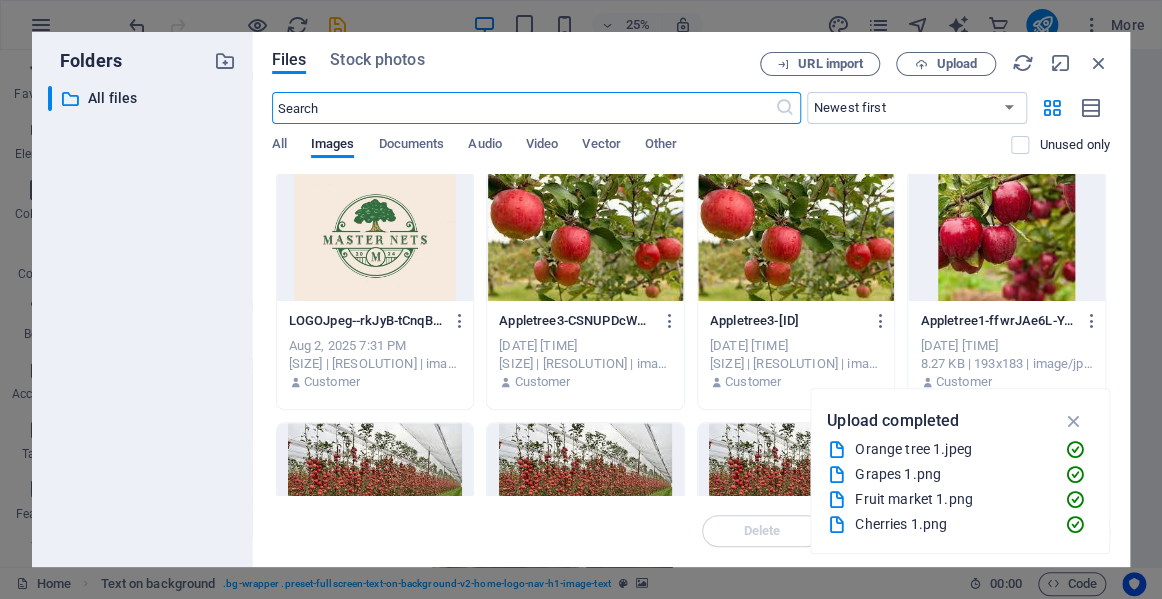 scroll, scrollTop: 486, scrollLeft: 0, axis: vertical 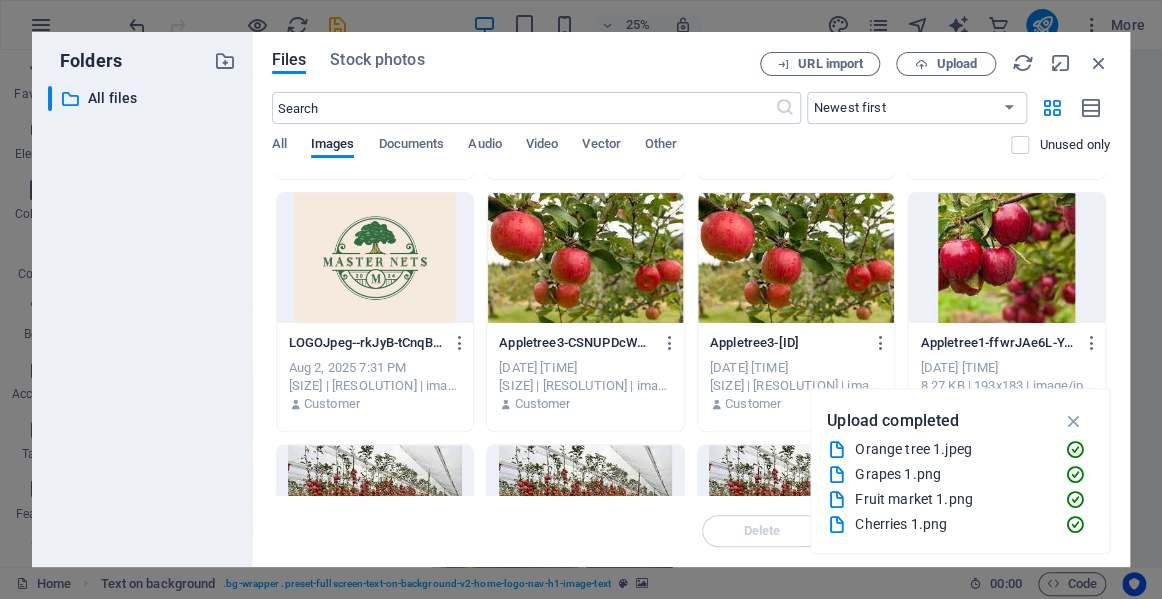 click at bounding box center (1006, 258) 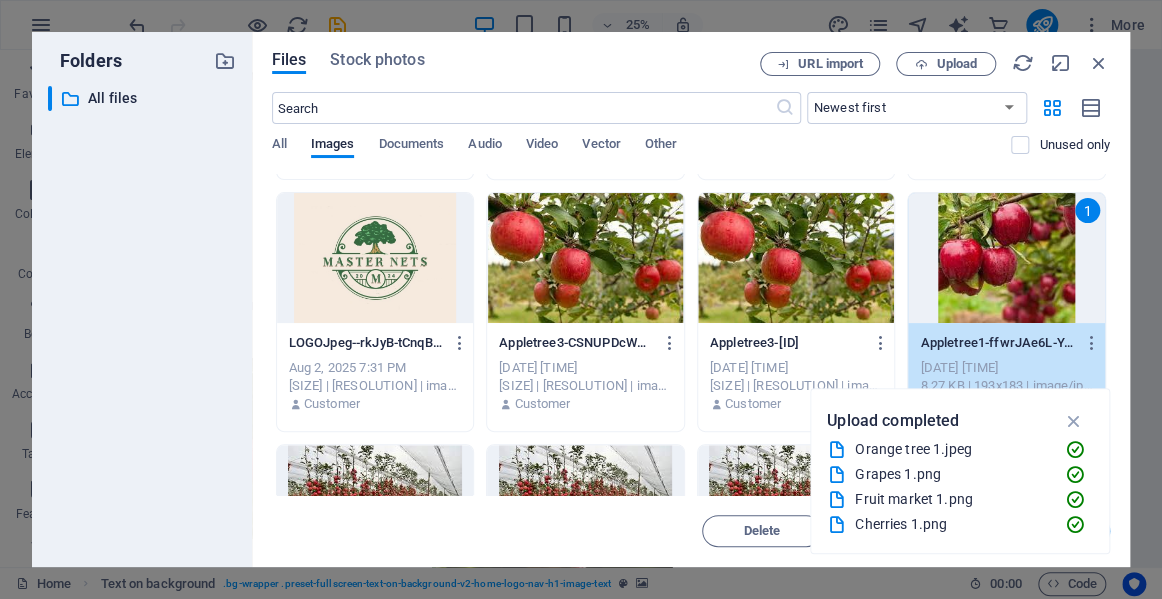 click on "1" at bounding box center [1006, 258] 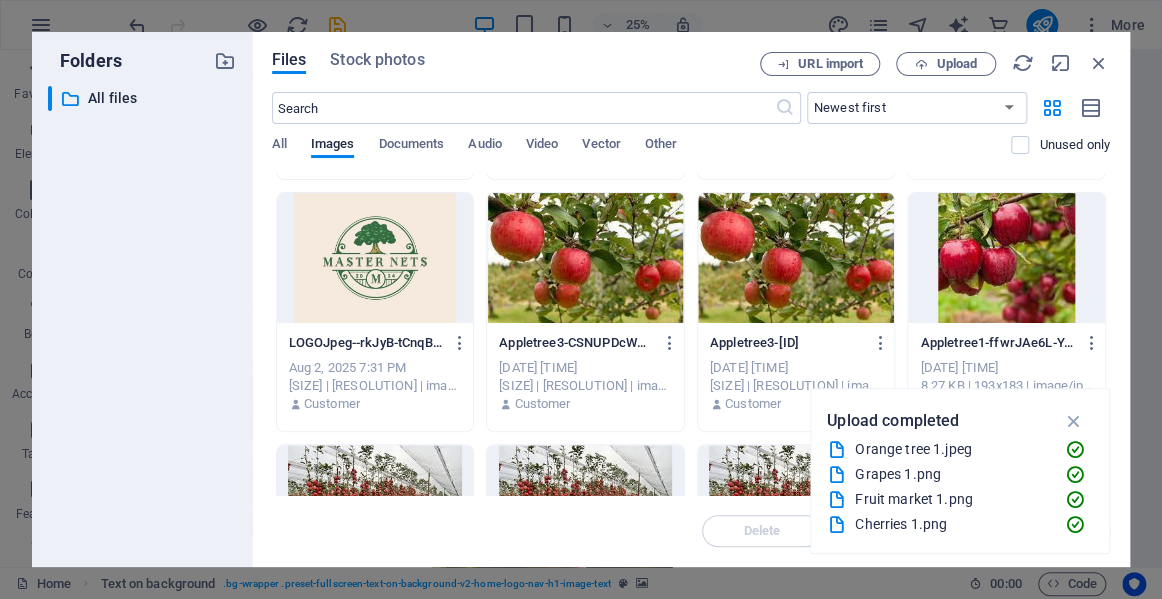 click at bounding box center (1006, 258) 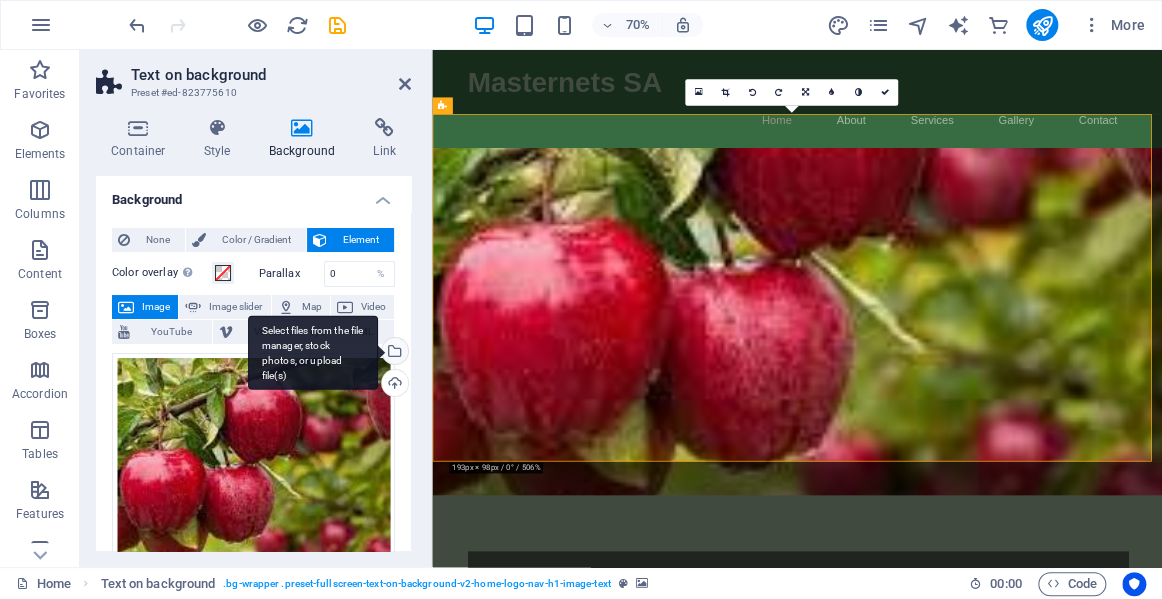 click on "Select files from the file manager, stock photos, or upload file(s)" at bounding box center [393, 353] 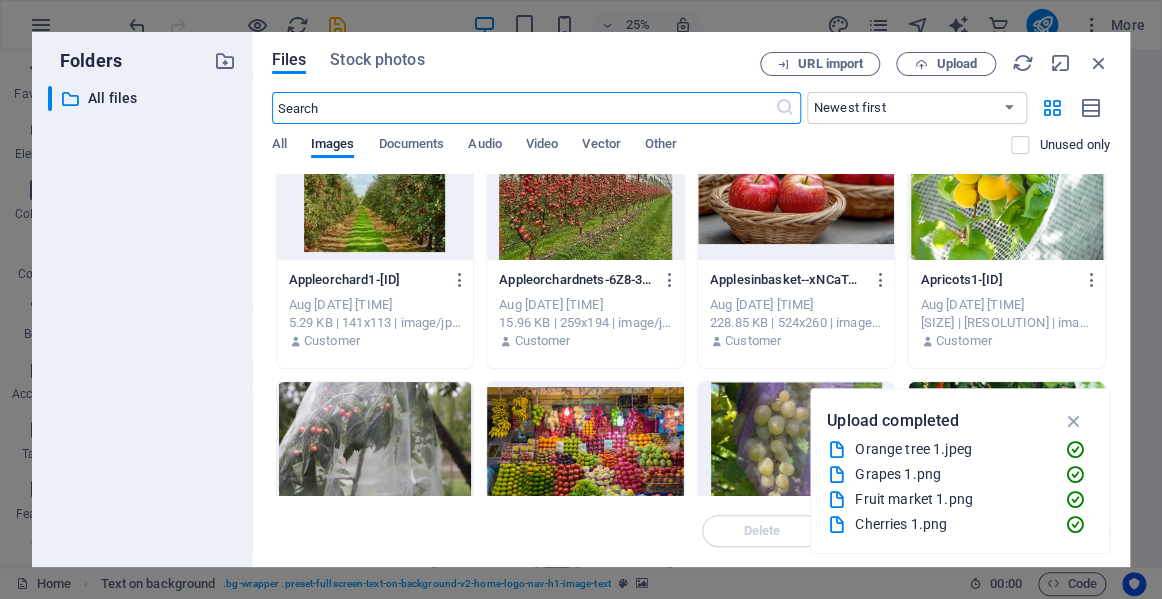 scroll, scrollTop: 0, scrollLeft: 0, axis: both 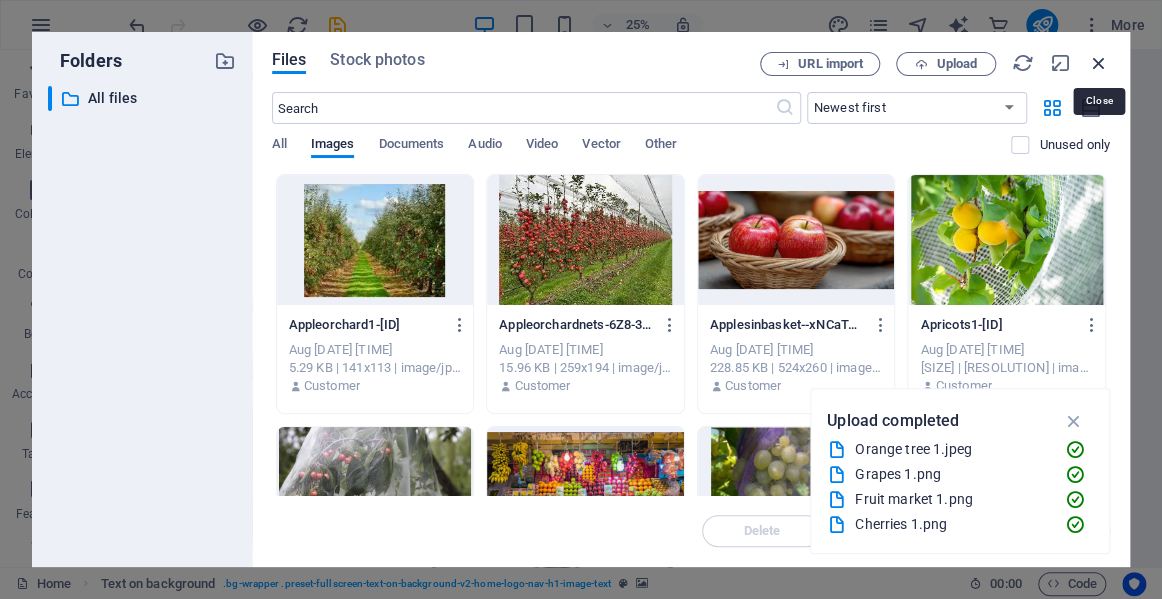 click at bounding box center [1099, 63] 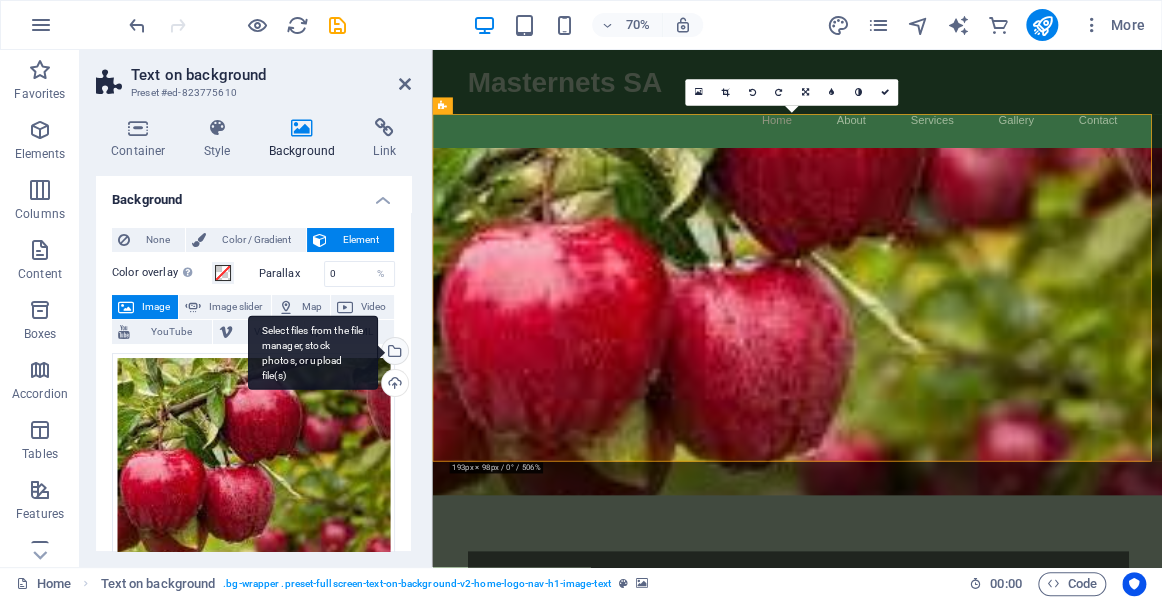 click on "Select files from the file manager, stock photos, or upload file(s)" at bounding box center (393, 353) 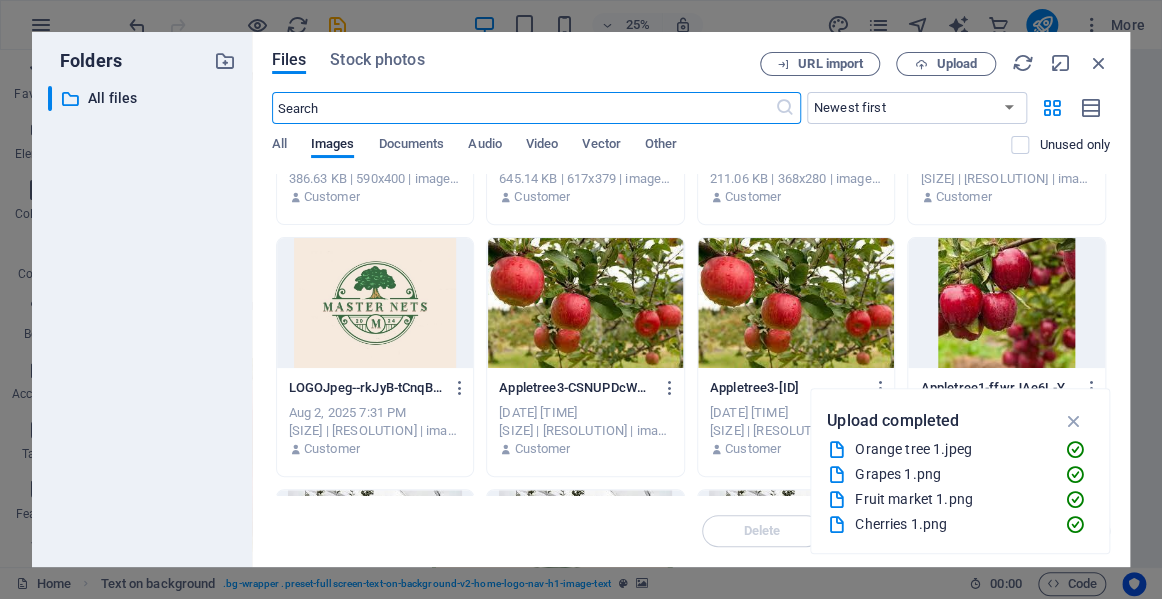 scroll, scrollTop: 445, scrollLeft: 0, axis: vertical 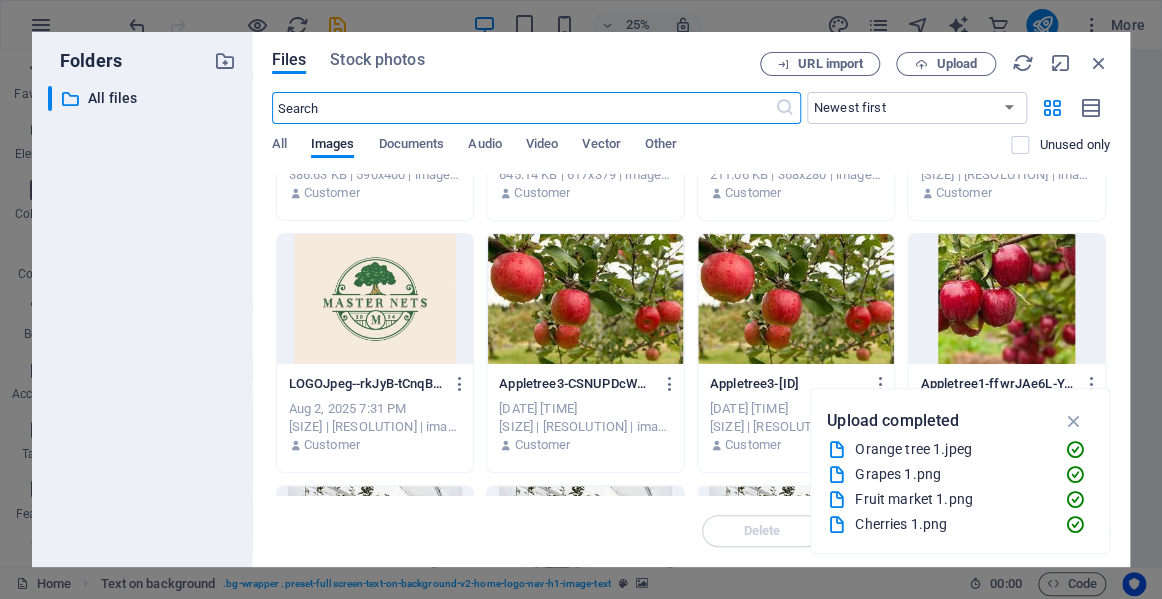 click at bounding box center [796, 299] 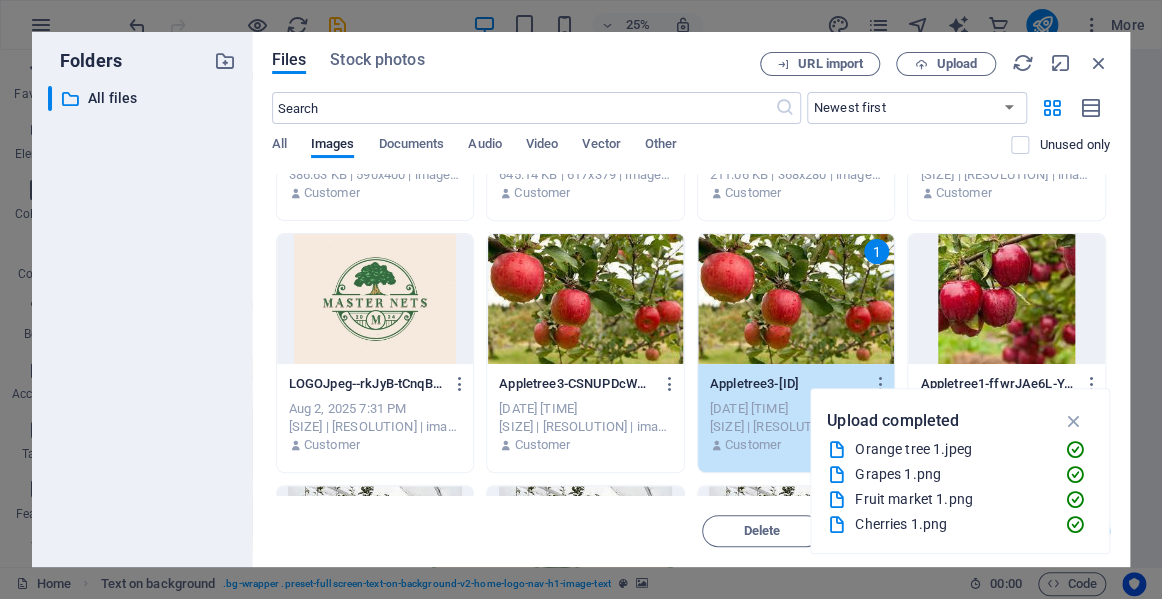 click on "1" at bounding box center (796, 299) 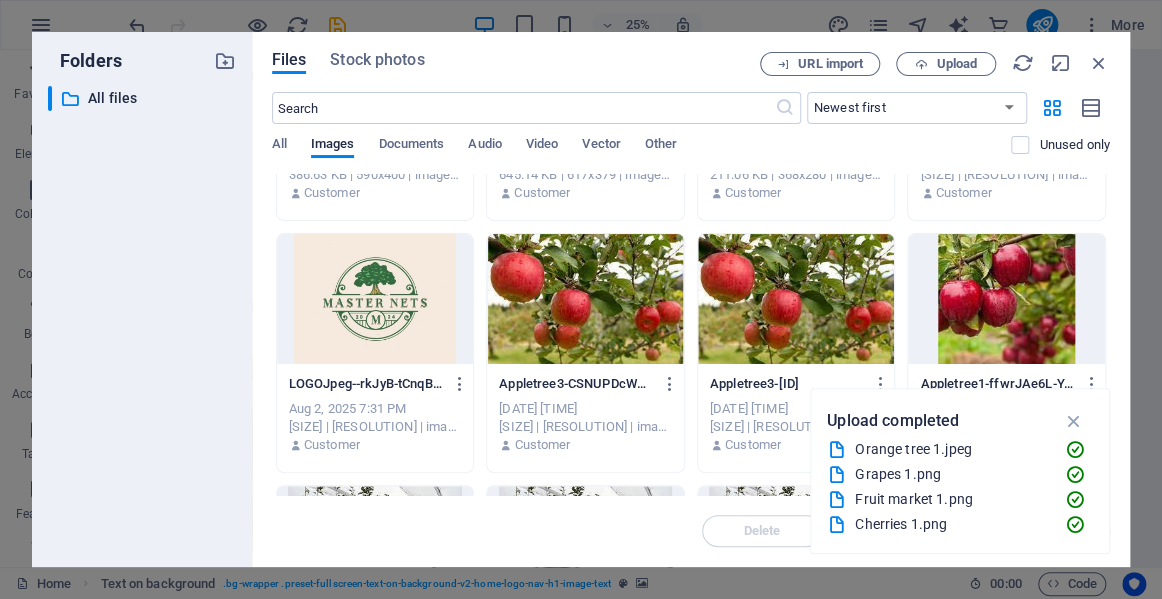 click at bounding box center (796, 299) 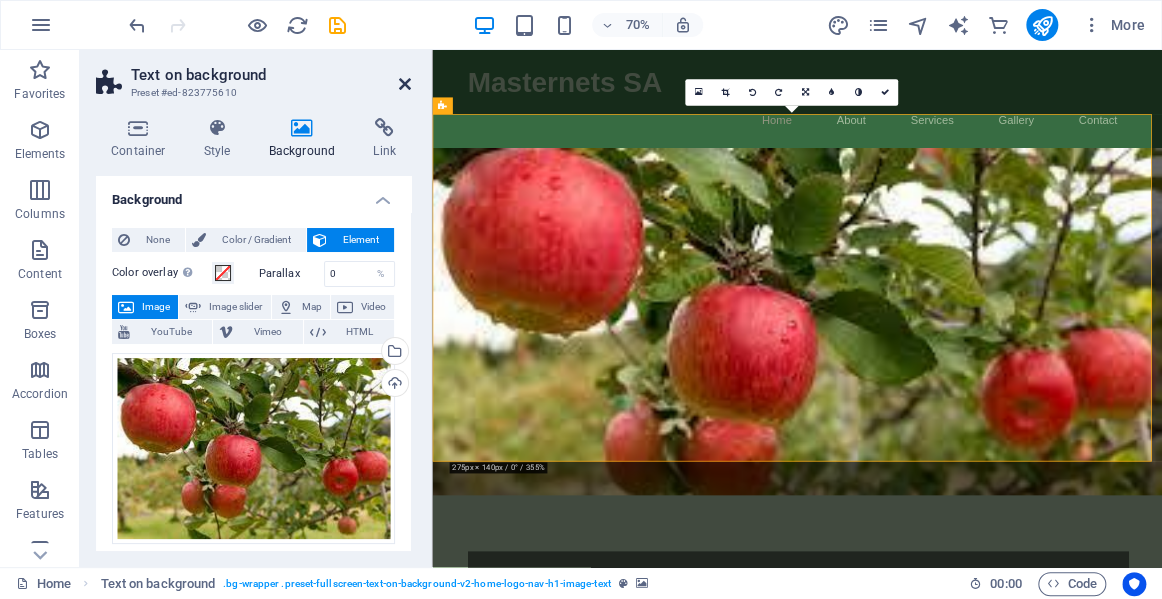 click at bounding box center [405, 84] 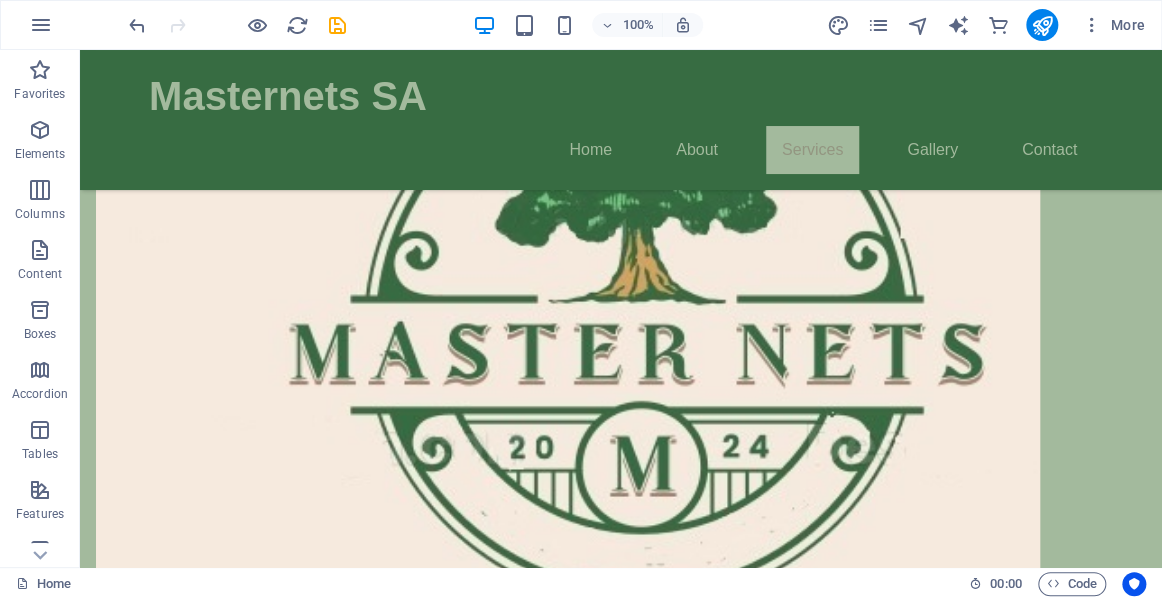 scroll, scrollTop: 1664, scrollLeft: 0, axis: vertical 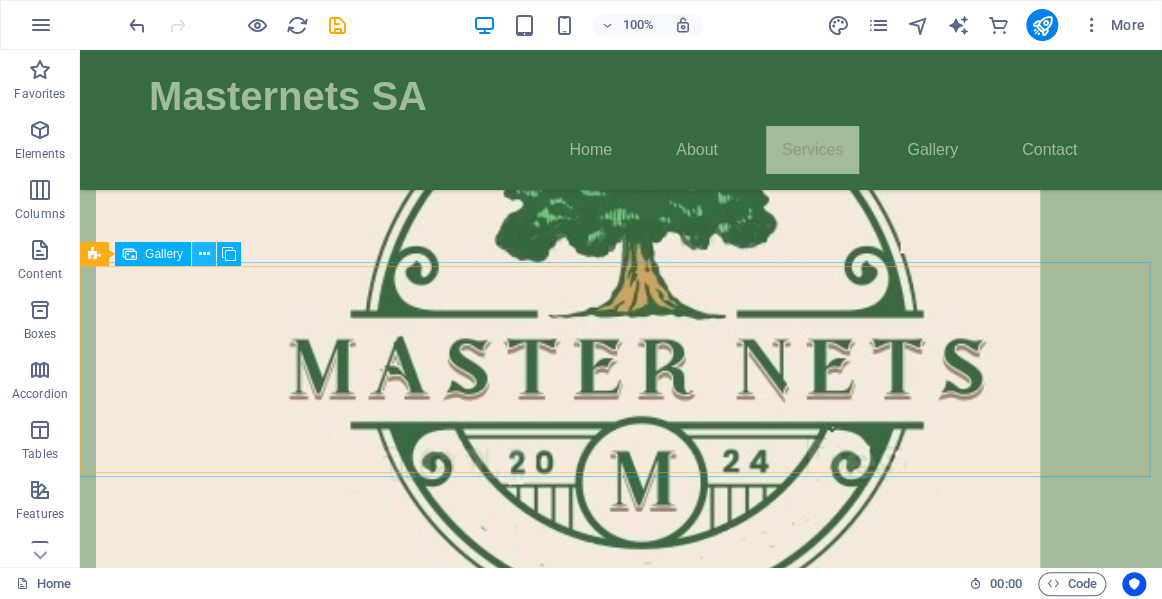 click at bounding box center (204, 254) 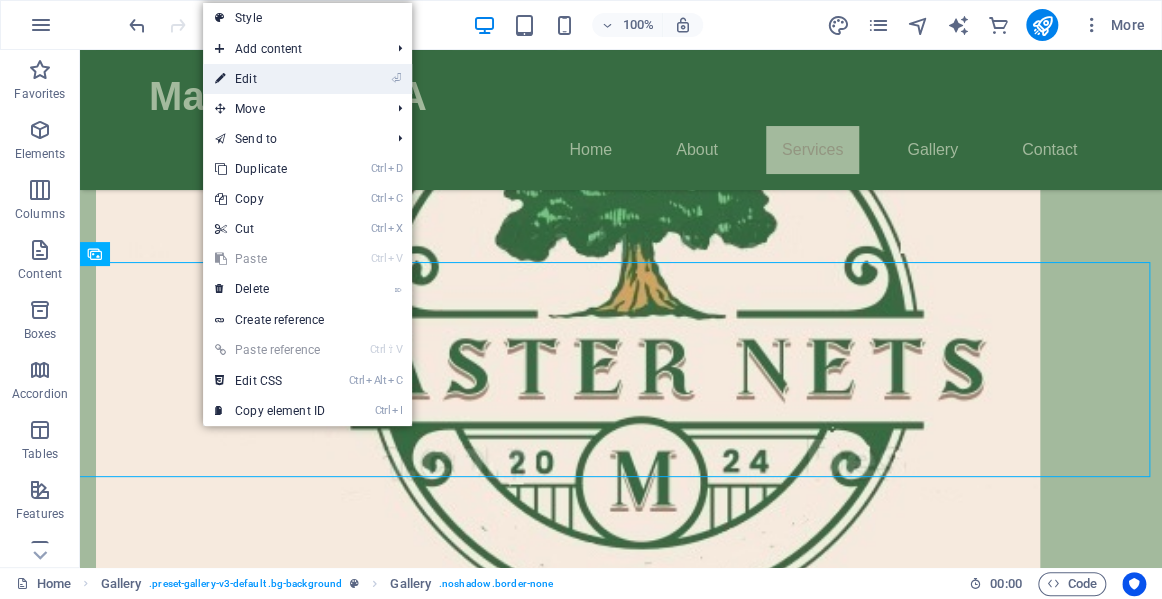 click on "⏎  Edit" at bounding box center [270, 79] 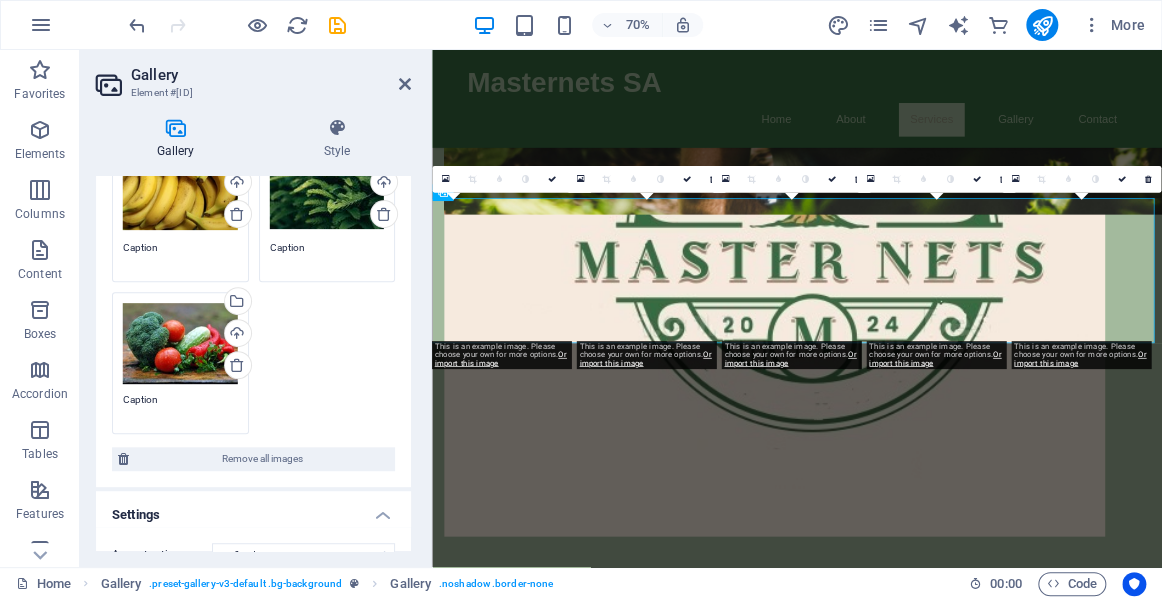 scroll, scrollTop: 324, scrollLeft: 0, axis: vertical 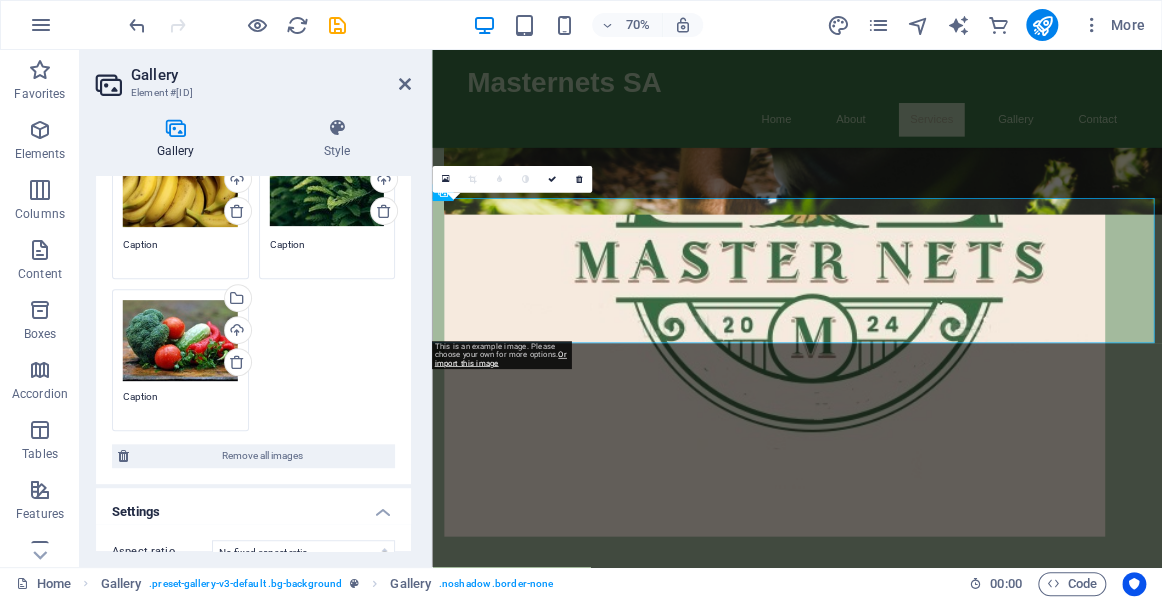 click on "0" at bounding box center (512, 179) 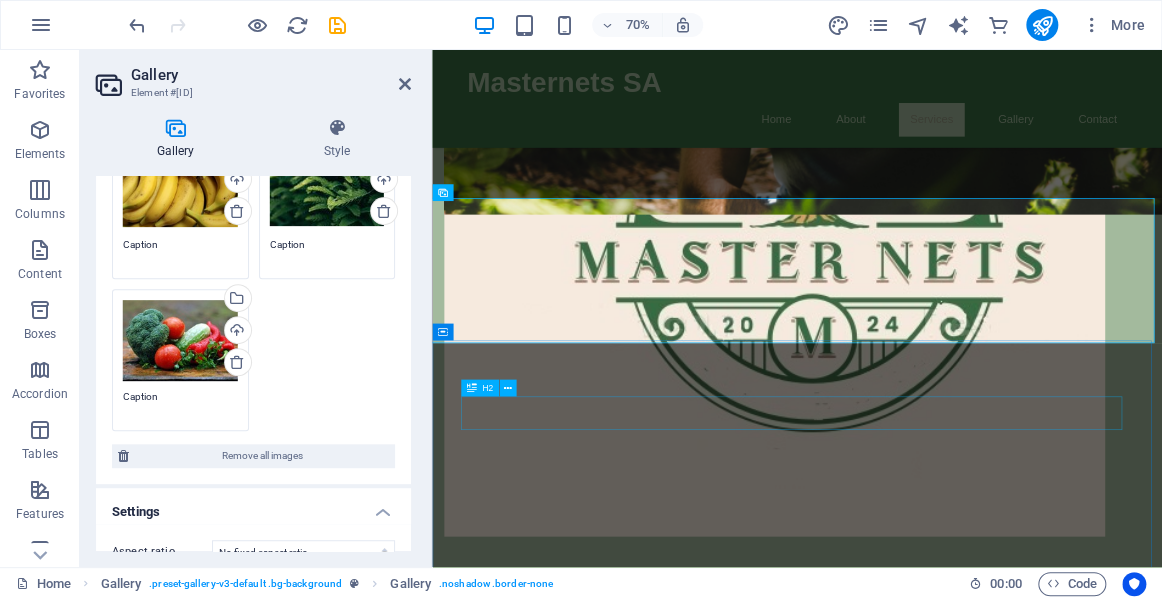 click on "FAQs" at bounding box center (954, 3176) 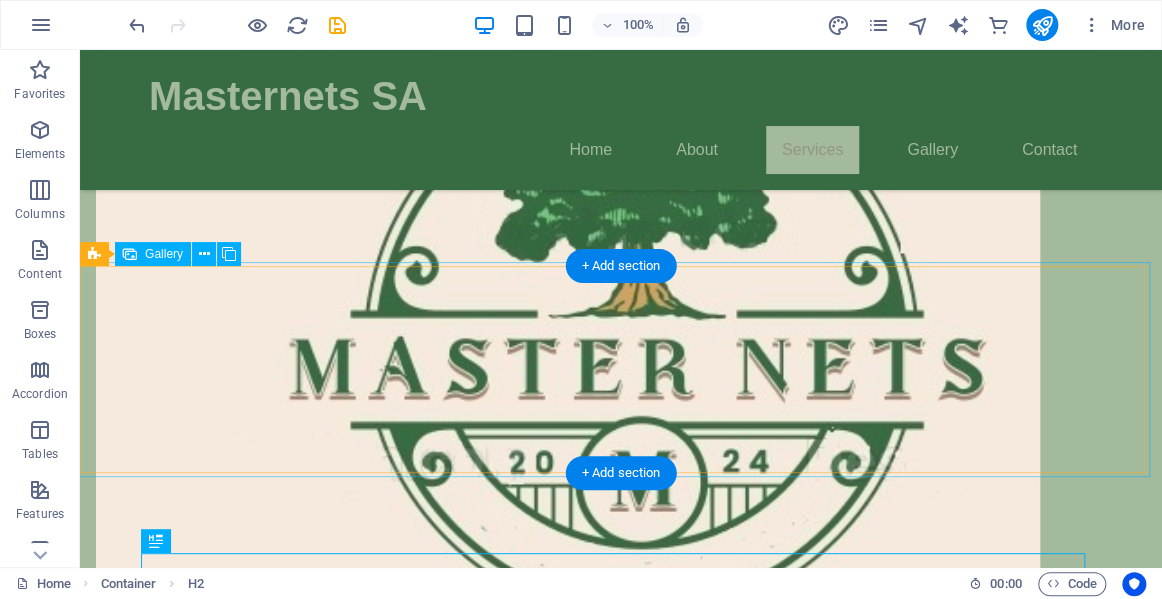 click at bounding box center (839, 3006) 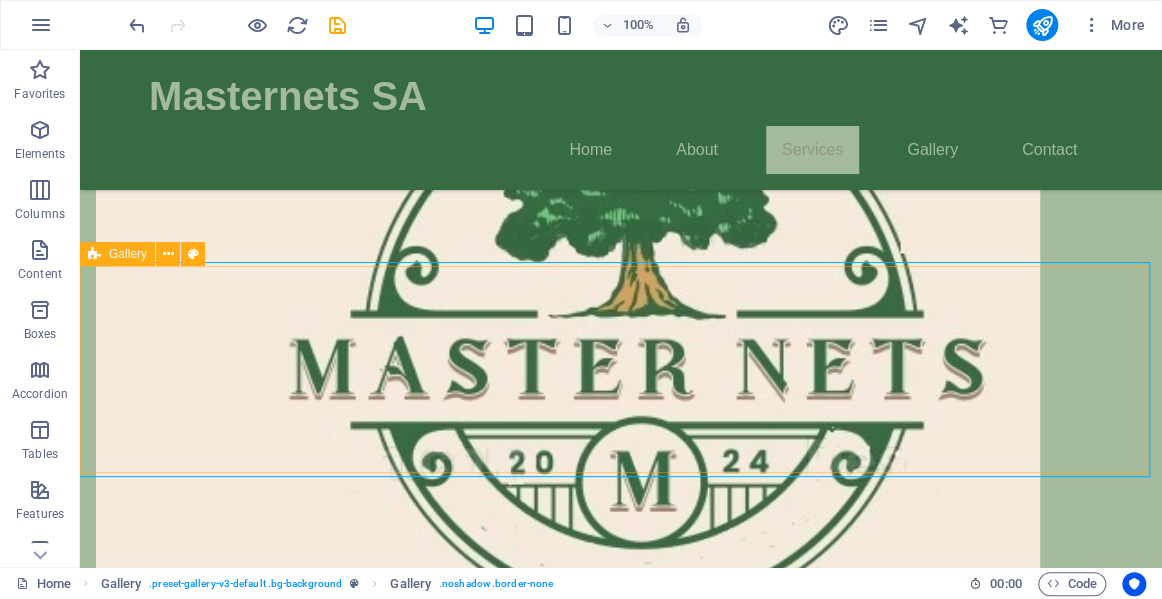click on "Gallery" at bounding box center [128, 254] 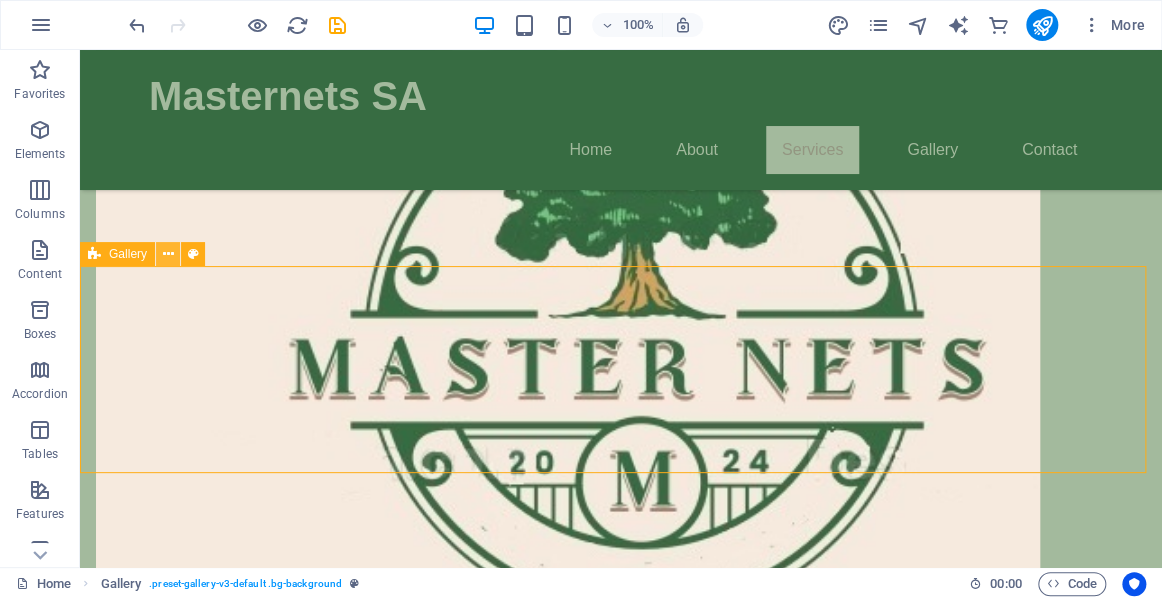 click at bounding box center (168, 254) 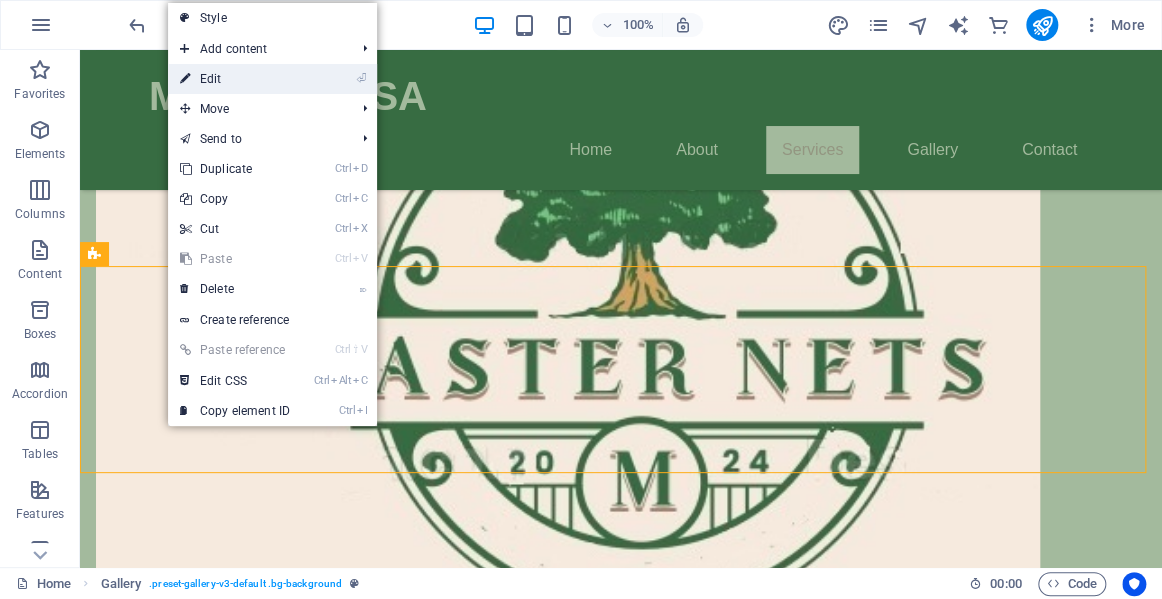 click on "⏎  Edit" at bounding box center (235, 79) 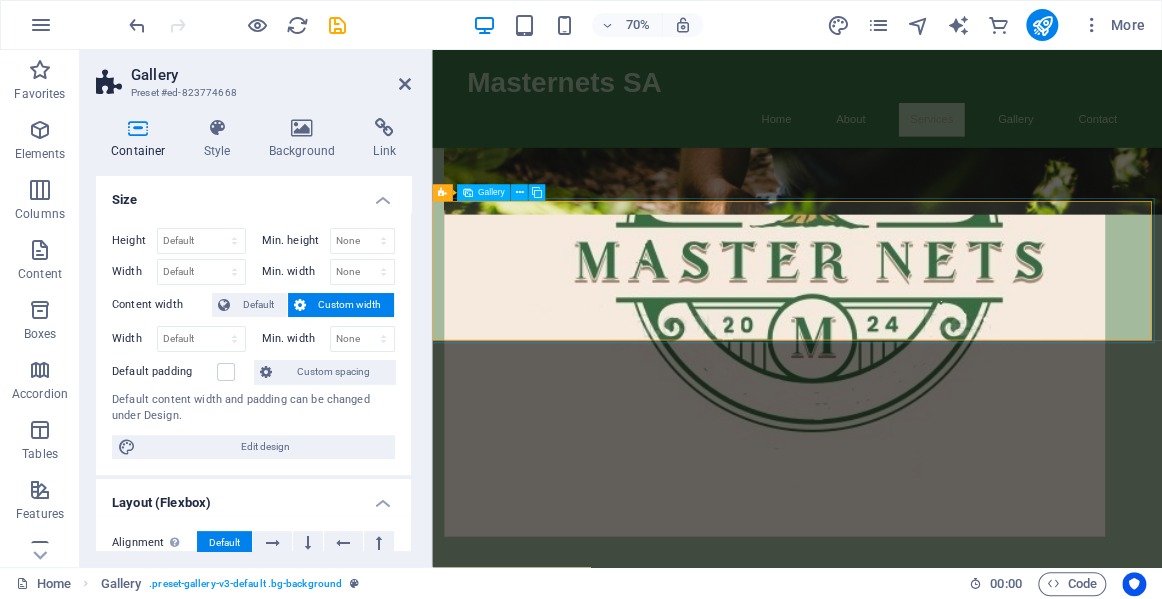 click at bounding box center [1164, 2970] 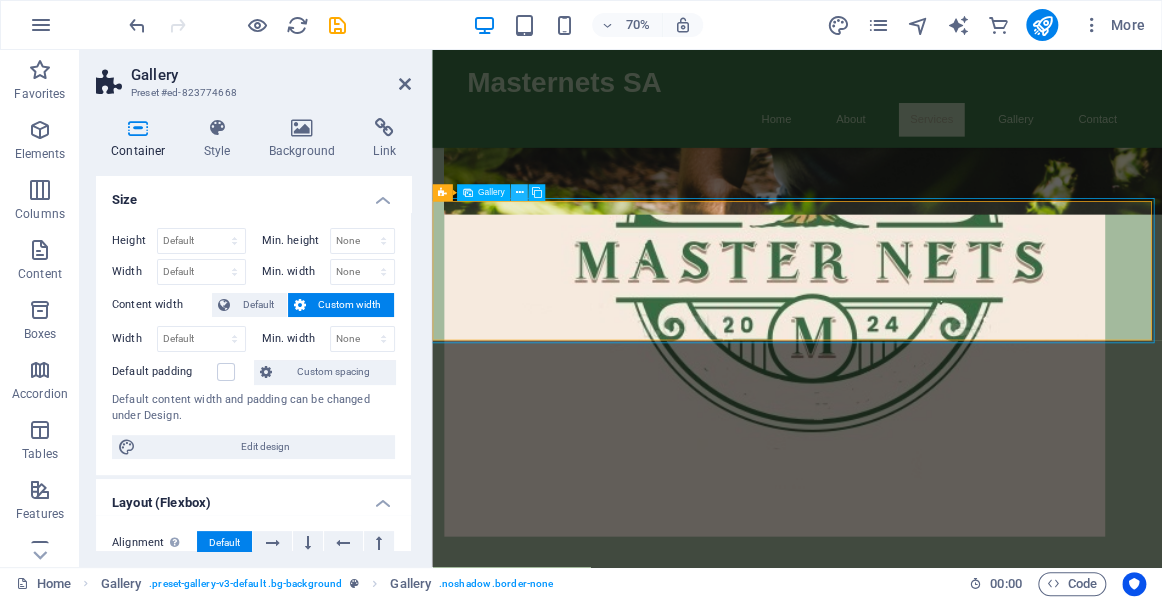 click at bounding box center (519, 193) 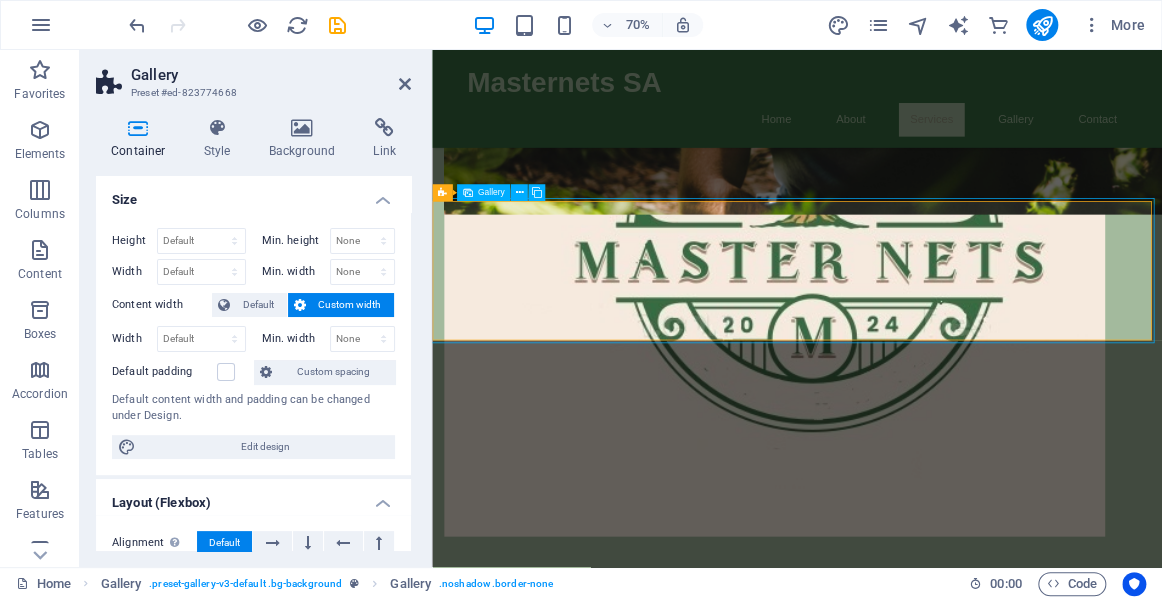 click at bounding box center (1164, 2970) 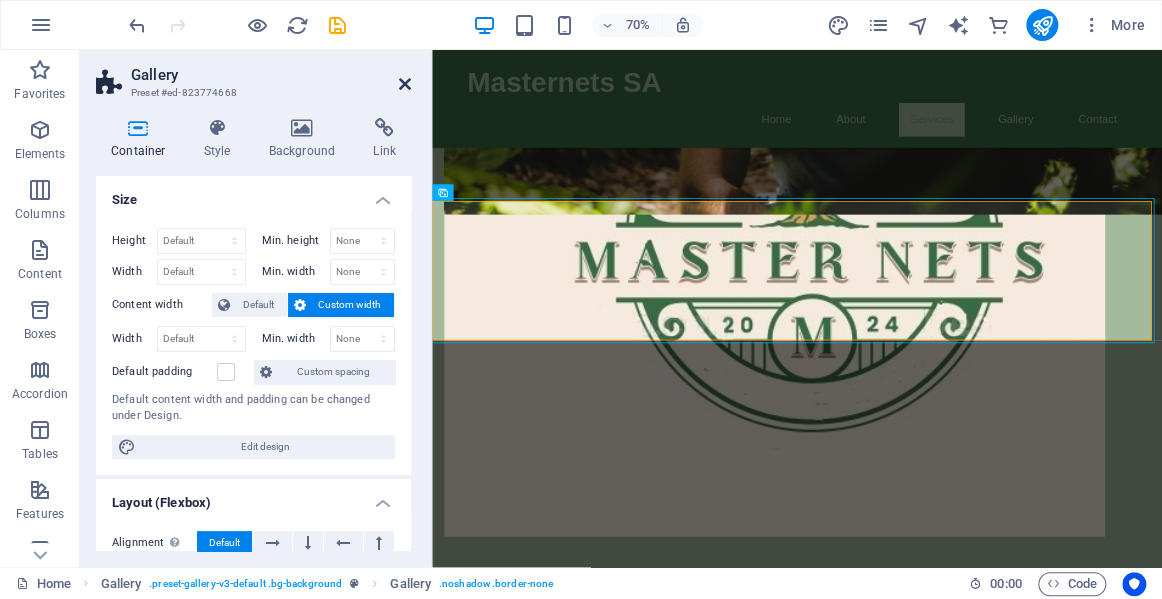 click at bounding box center [405, 84] 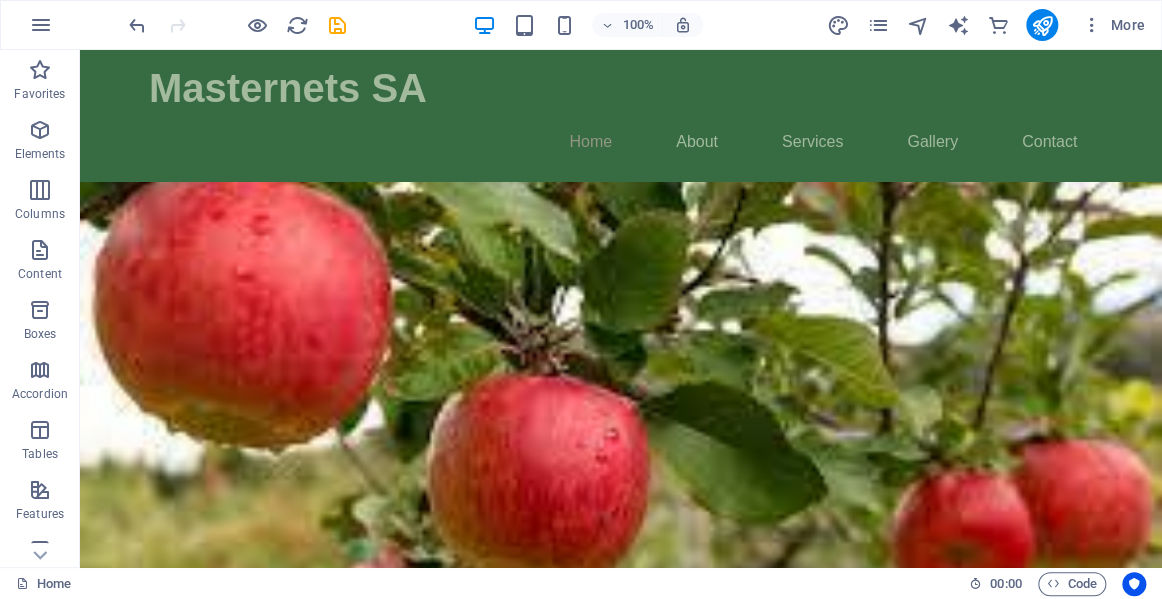scroll, scrollTop: 0, scrollLeft: 0, axis: both 